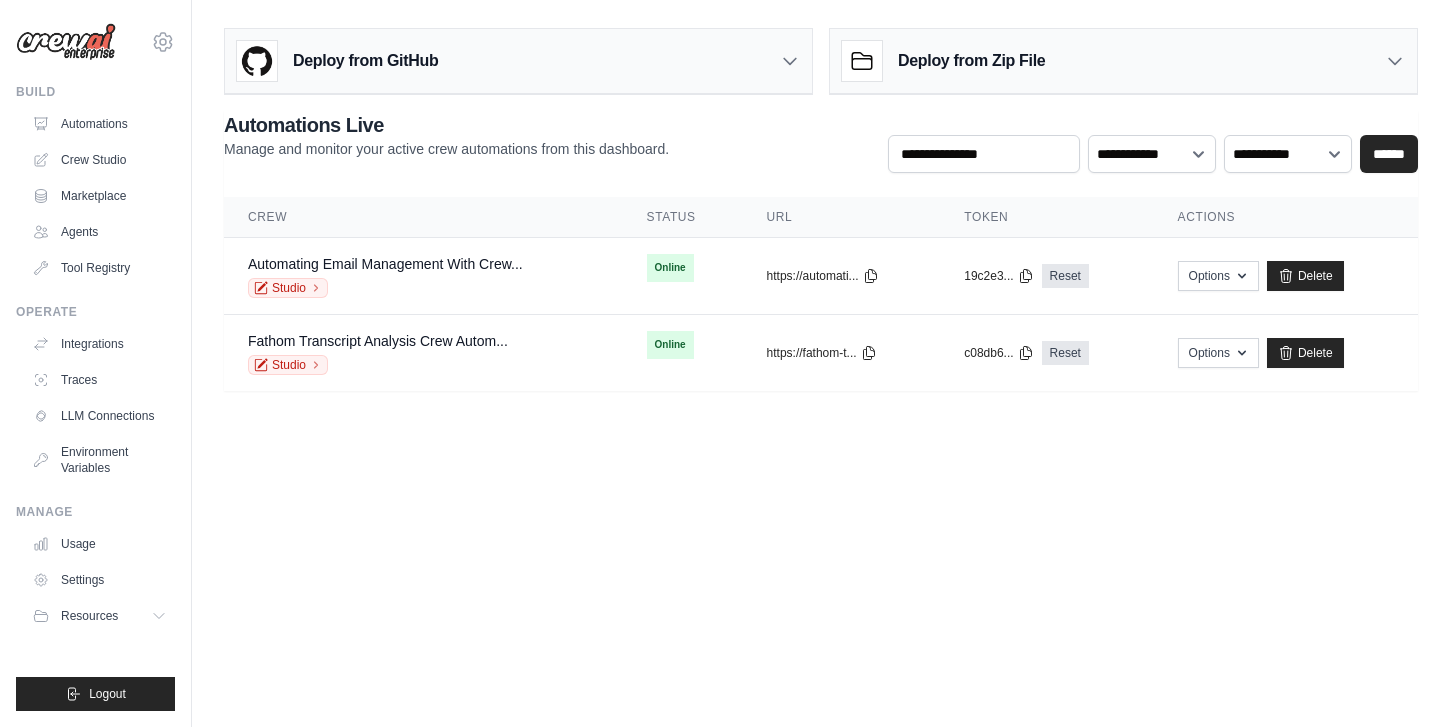 scroll, scrollTop: 0, scrollLeft: 0, axis: both 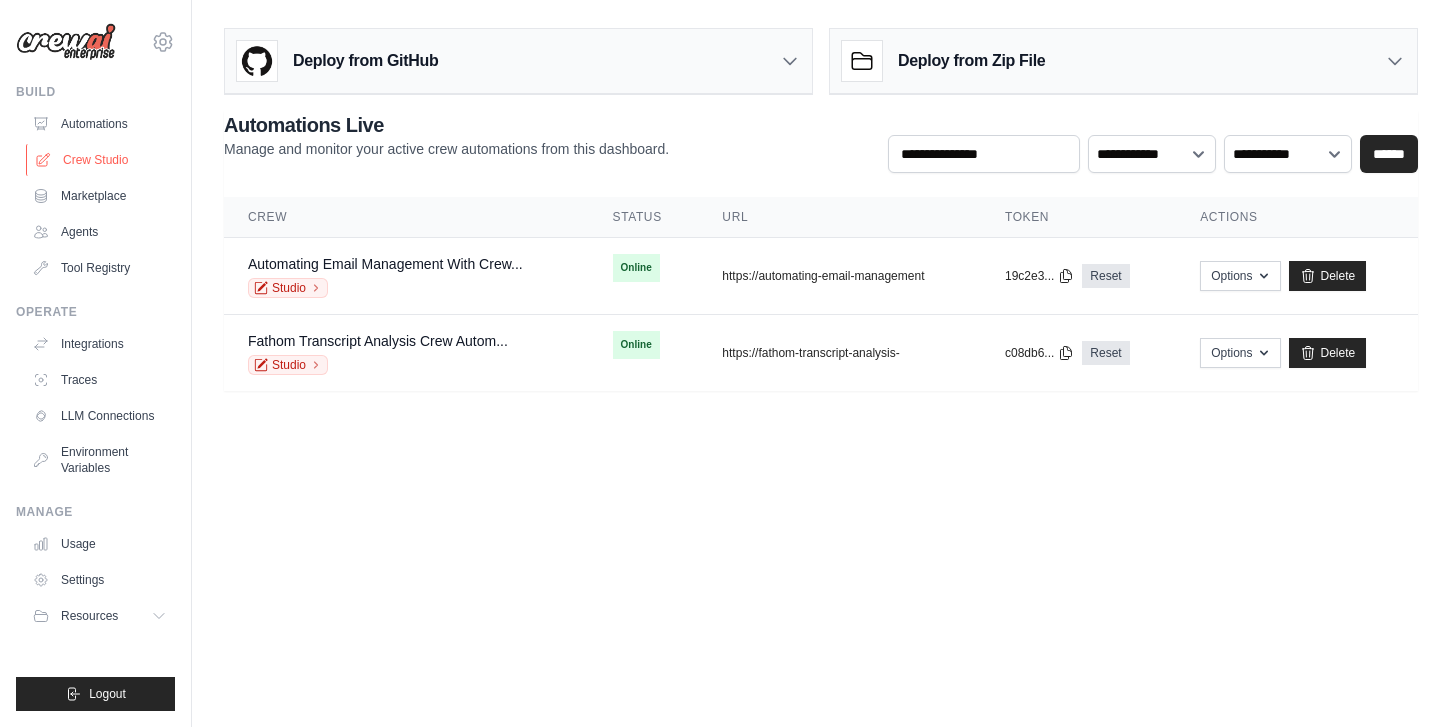 click on "Crew Studio" at bounding box center (101, 160) 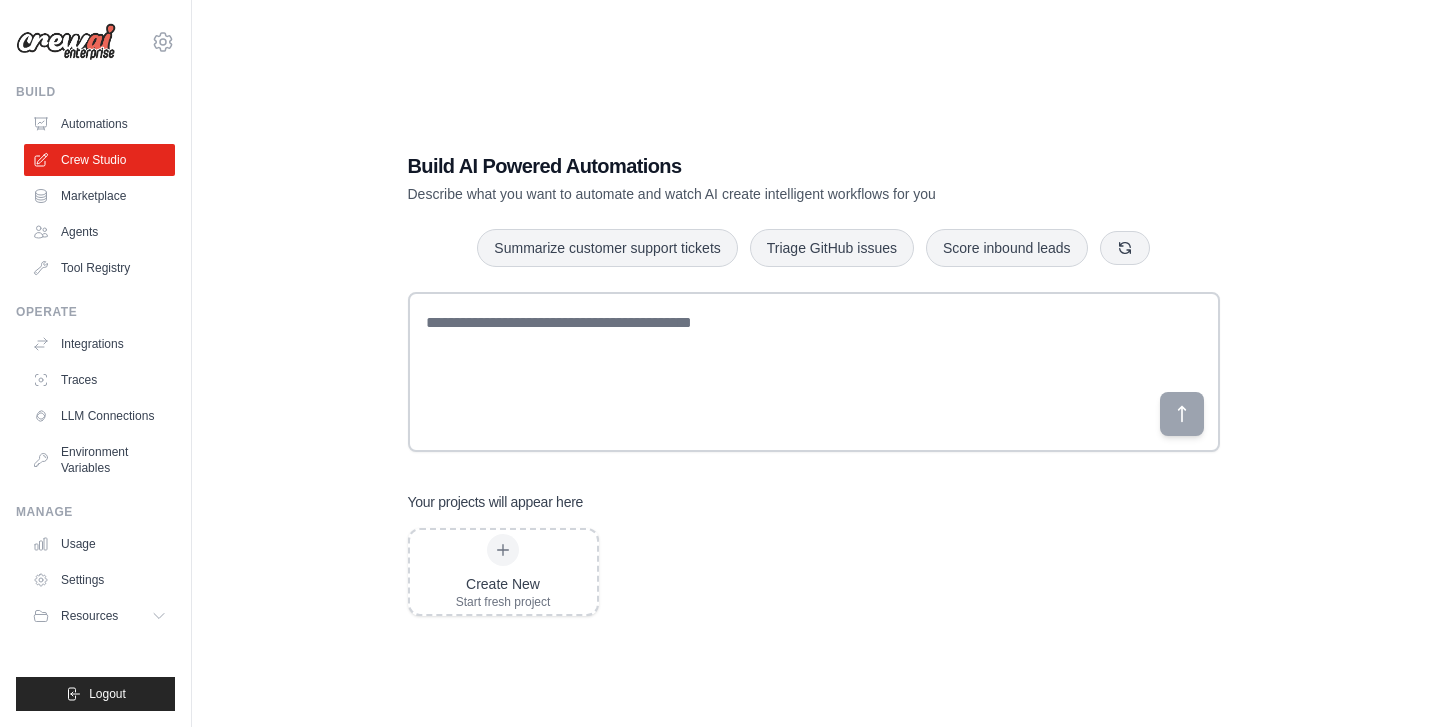 scroll, scrollTop: 0, scrollLeft: 0, axis: both 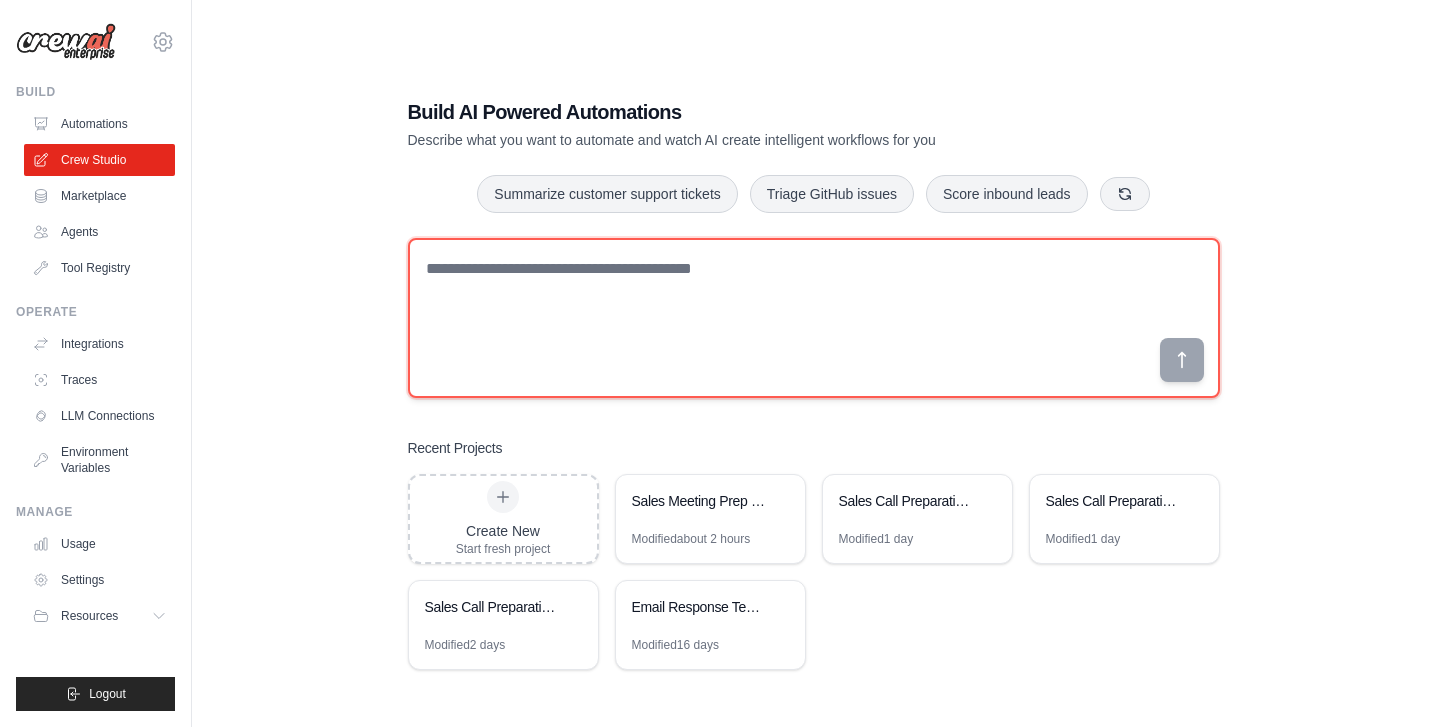 click at bounding box center [814, 318] 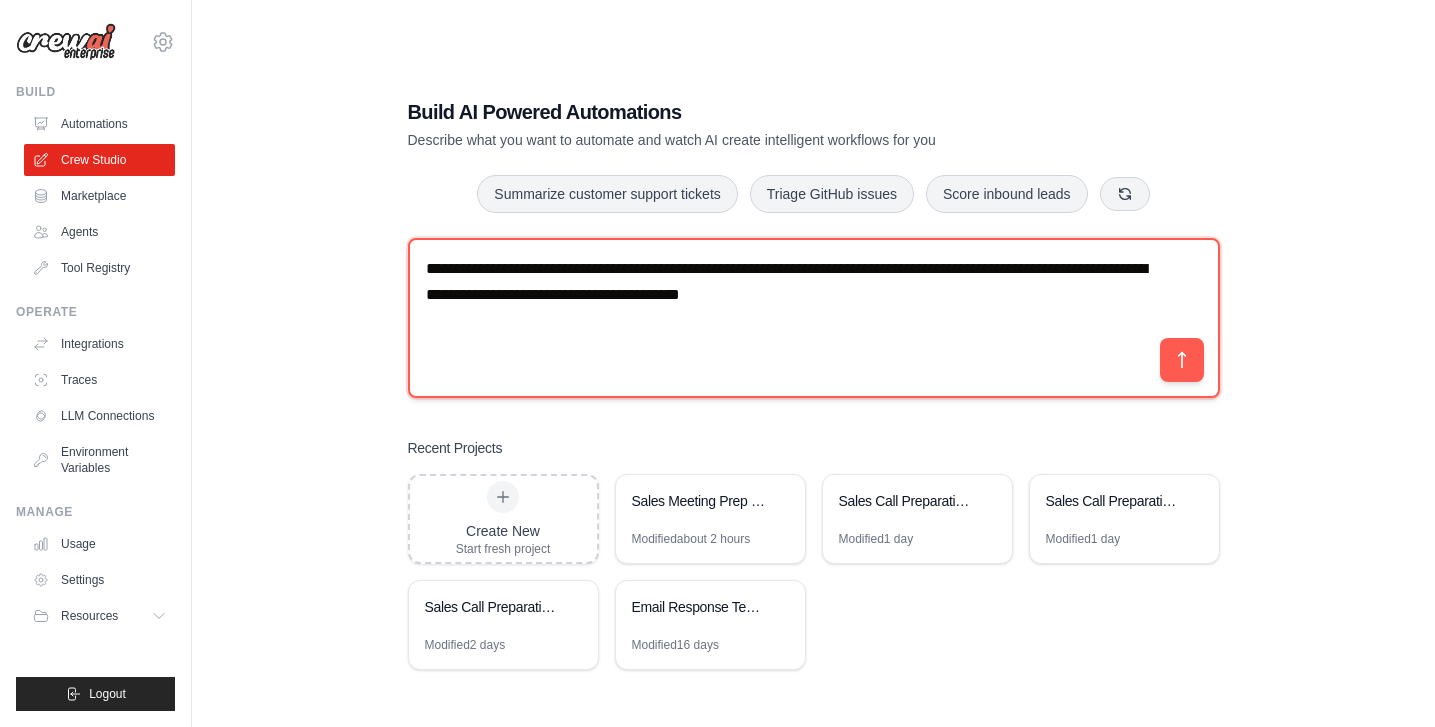 paste on "**********" 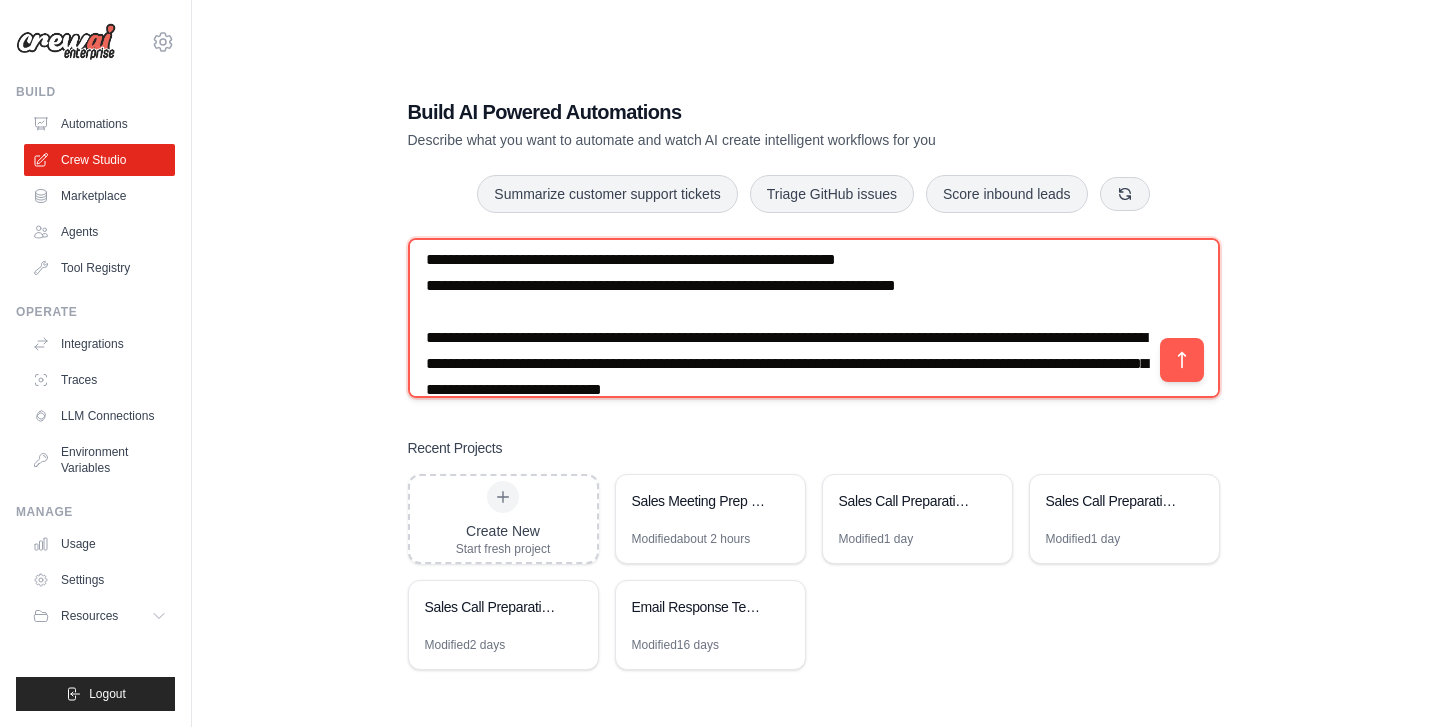 scroll, scrollTop: 243, scrollLeft: 0, axis: vertical 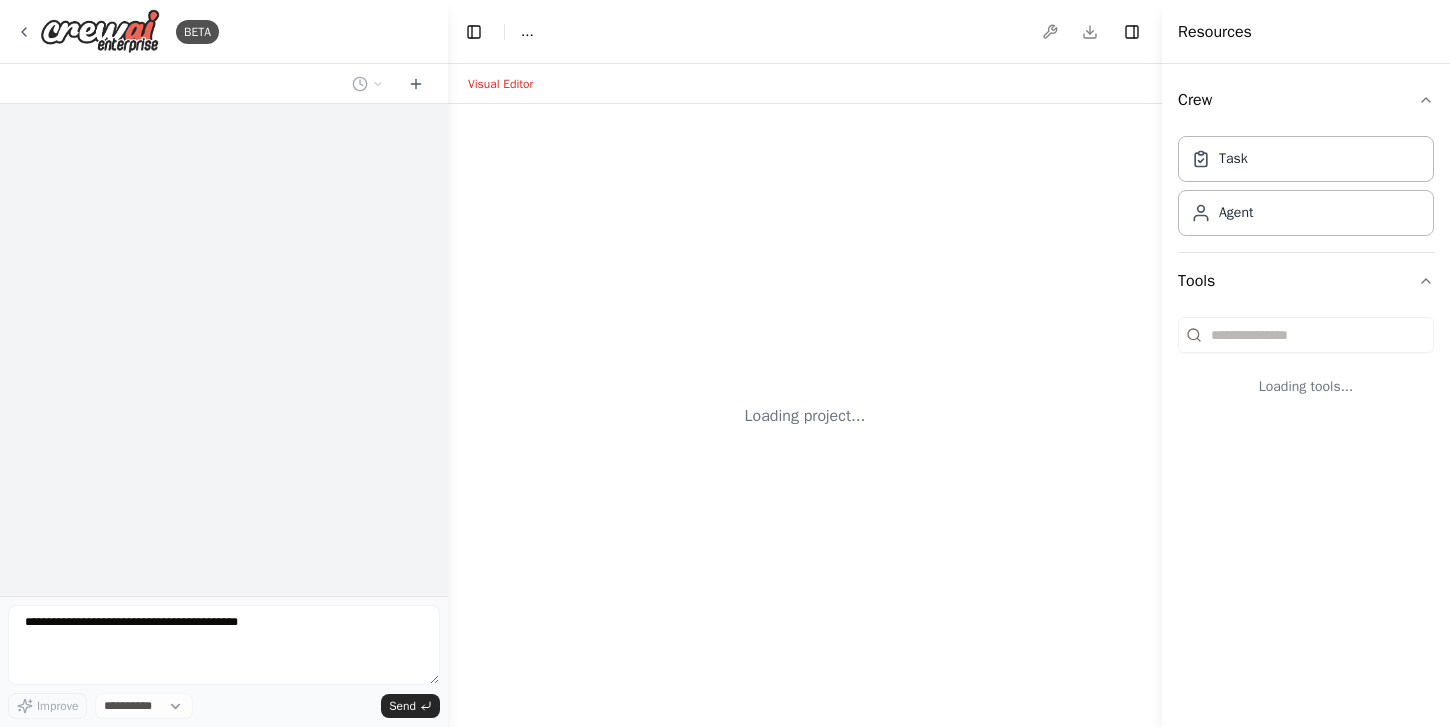 select on "****" 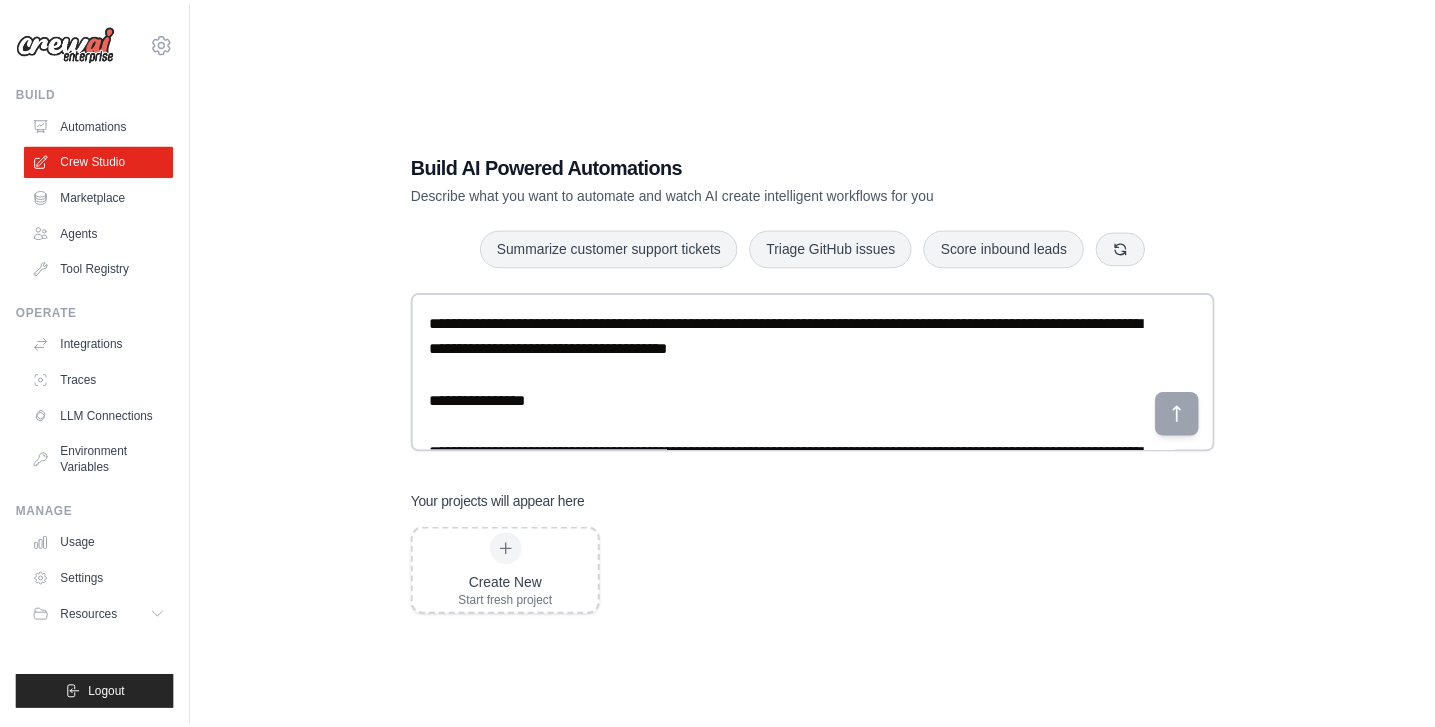 scroll, scrollTop: 0, scrollLeft: 0, axis: both 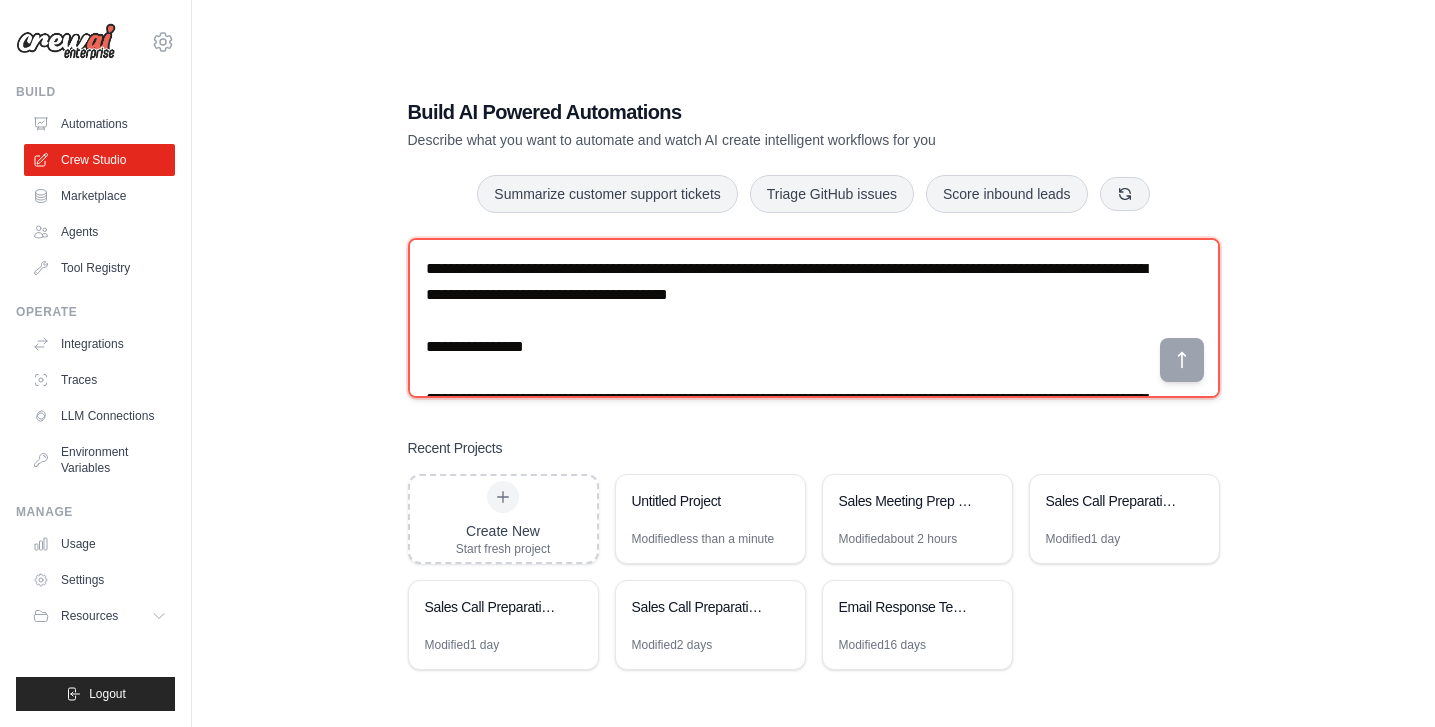 click on "**********" at bounding box center [814, 318] 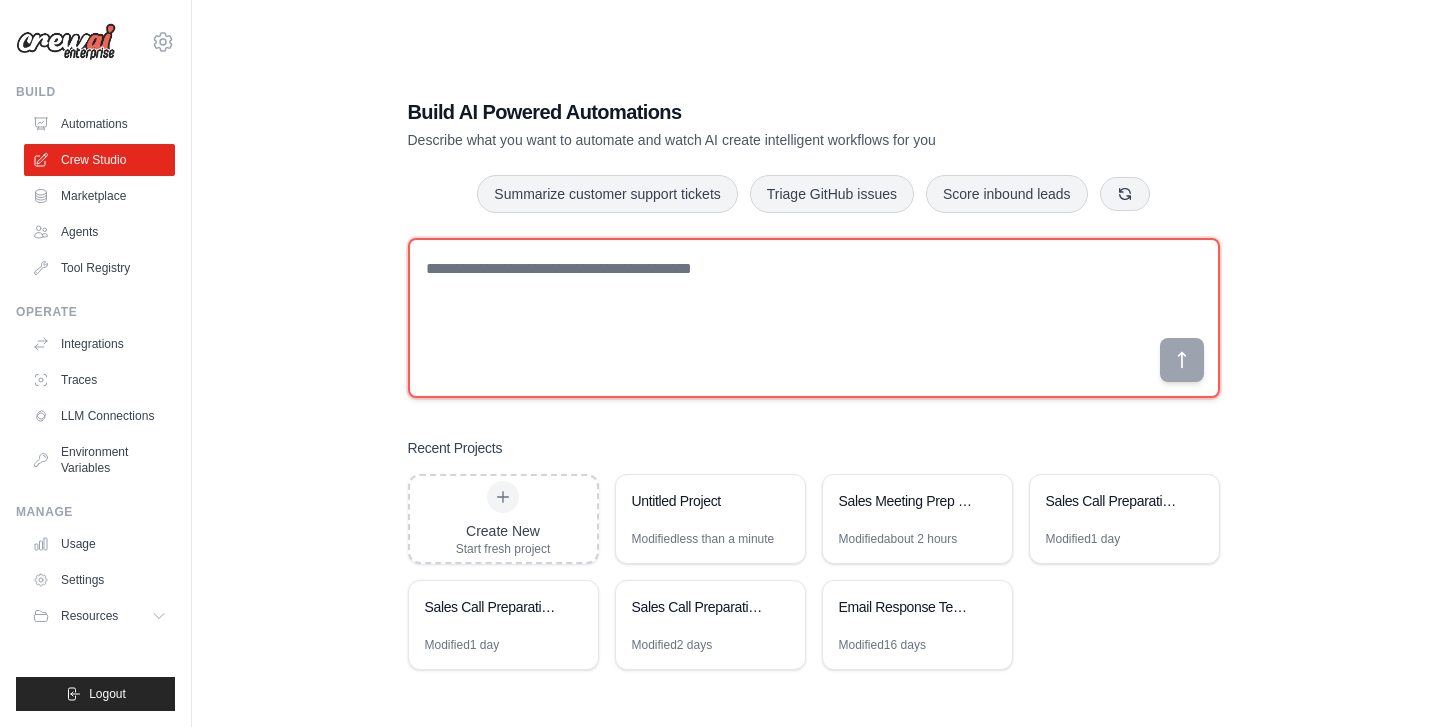 paste on "**********" 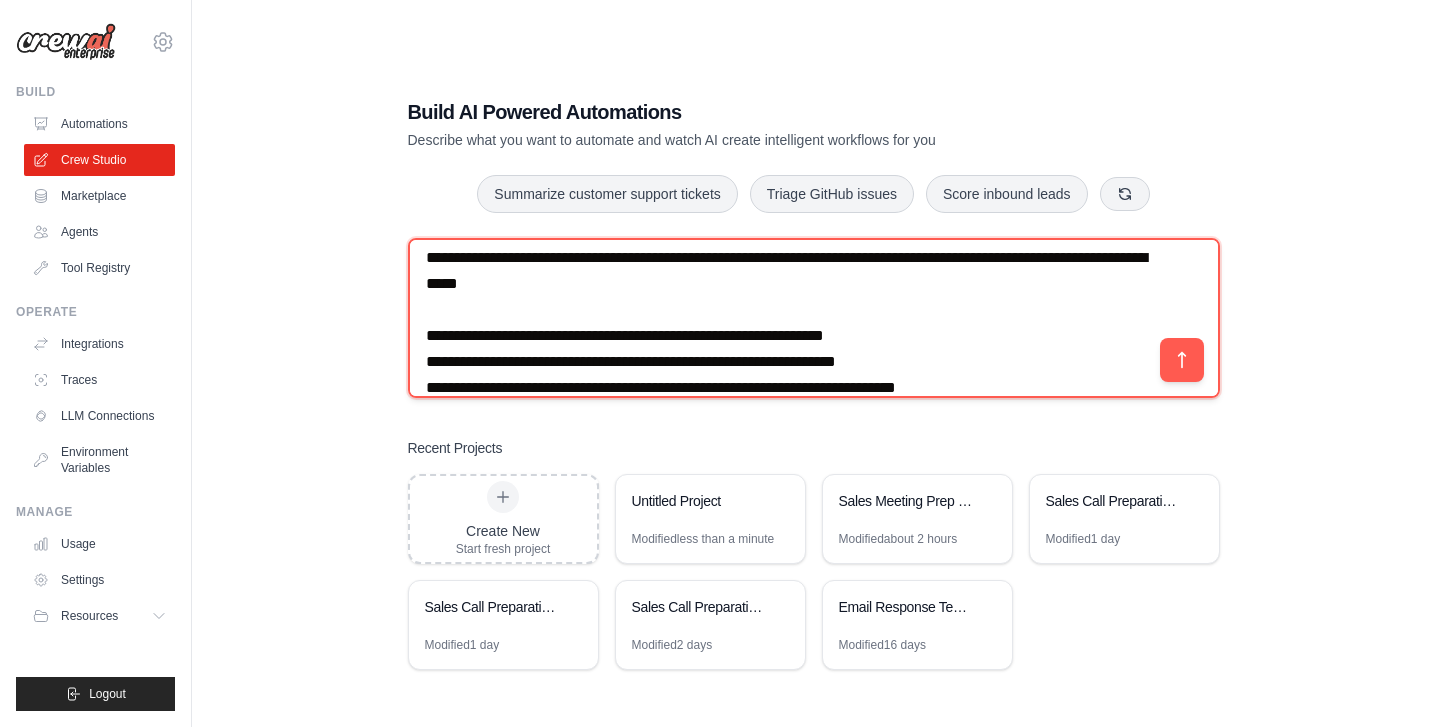 scroll, scrollTop: 0, scrollLeft: 0, axis: both 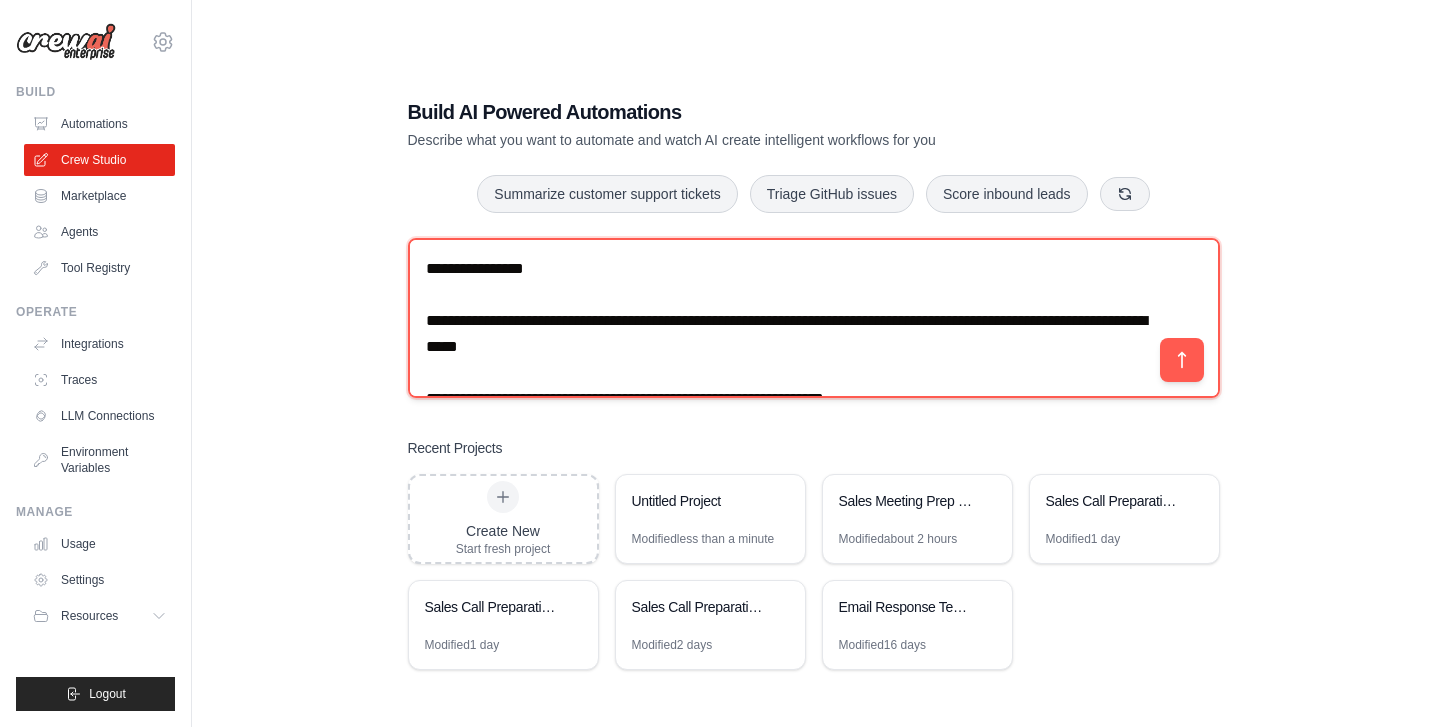 click on "**********" at bounding box center (814, 318) 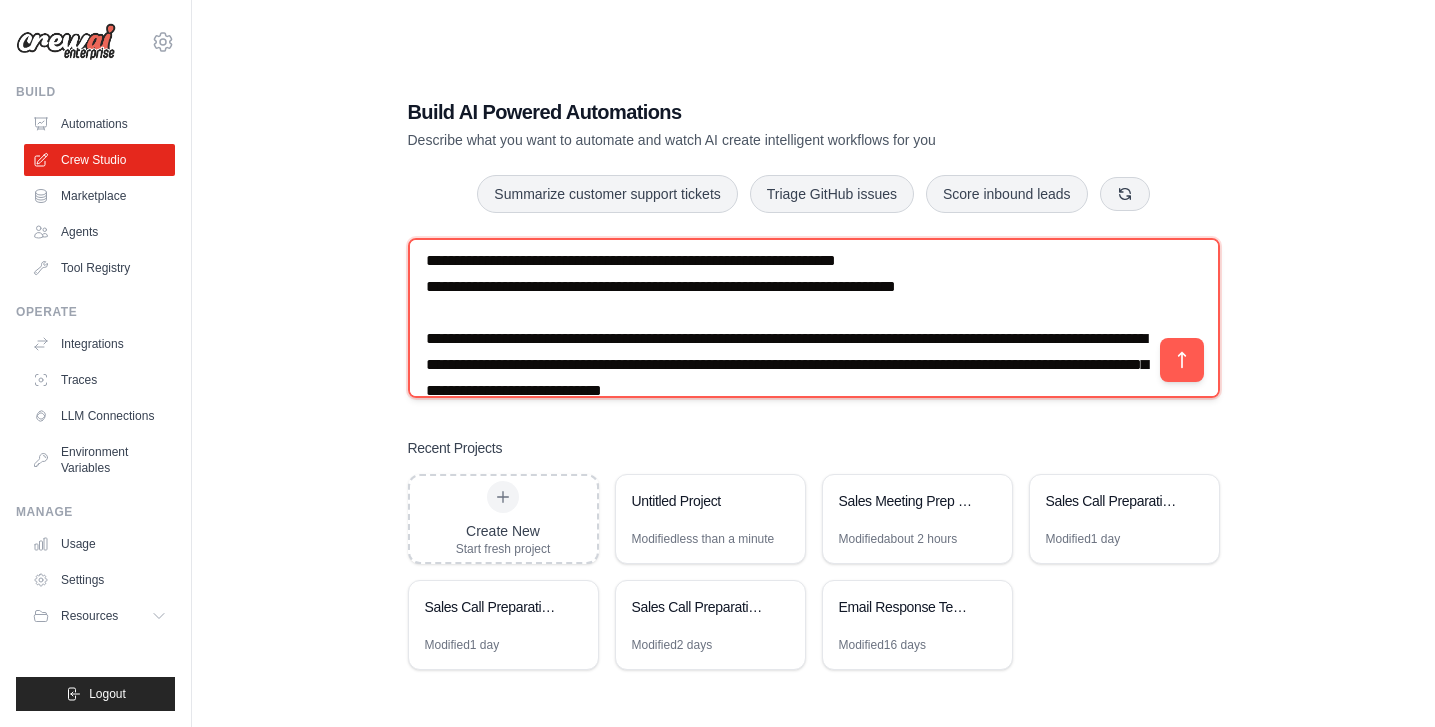 scroll, scrollTop: 288, scrollLeft: 0, axis: vertical 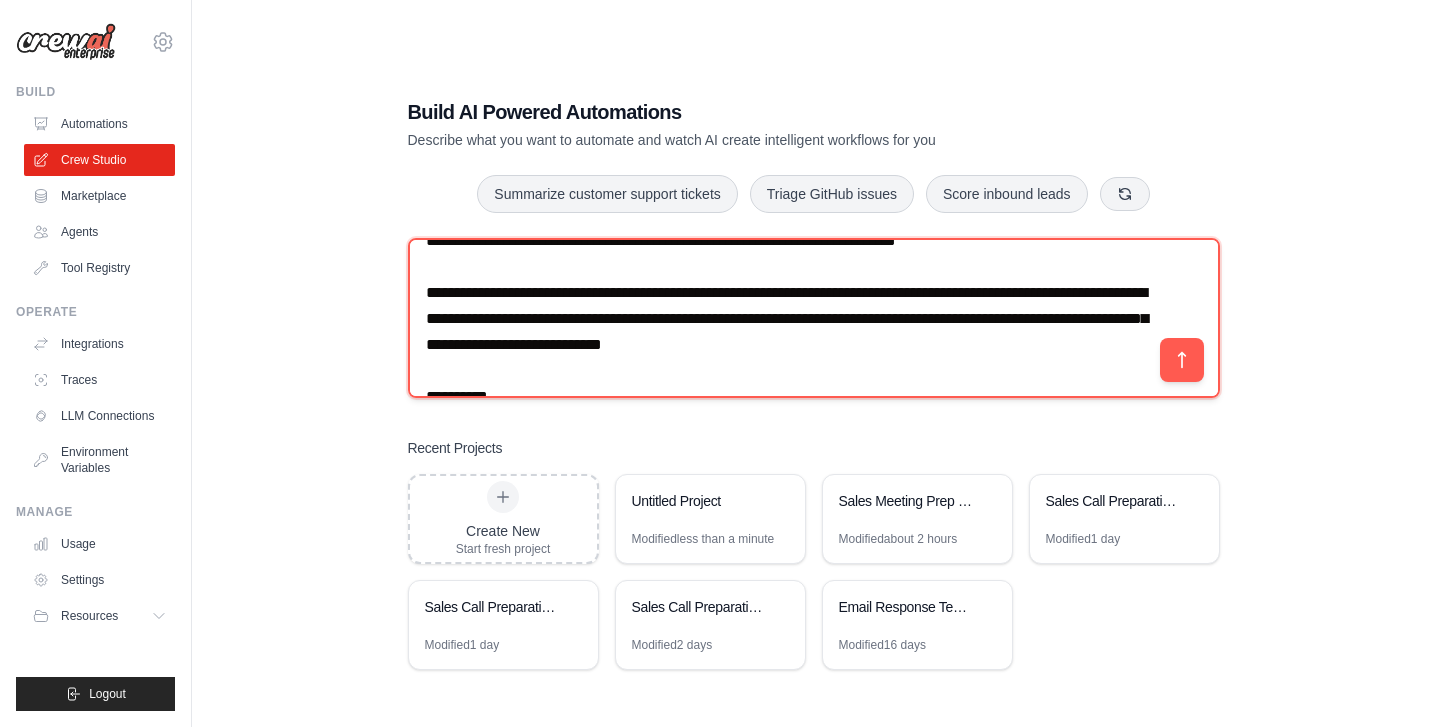 drag, startPoint x: 966, startPoint y: 356, endPoint x: 512, endPoint y: 294, distance: 458.21393 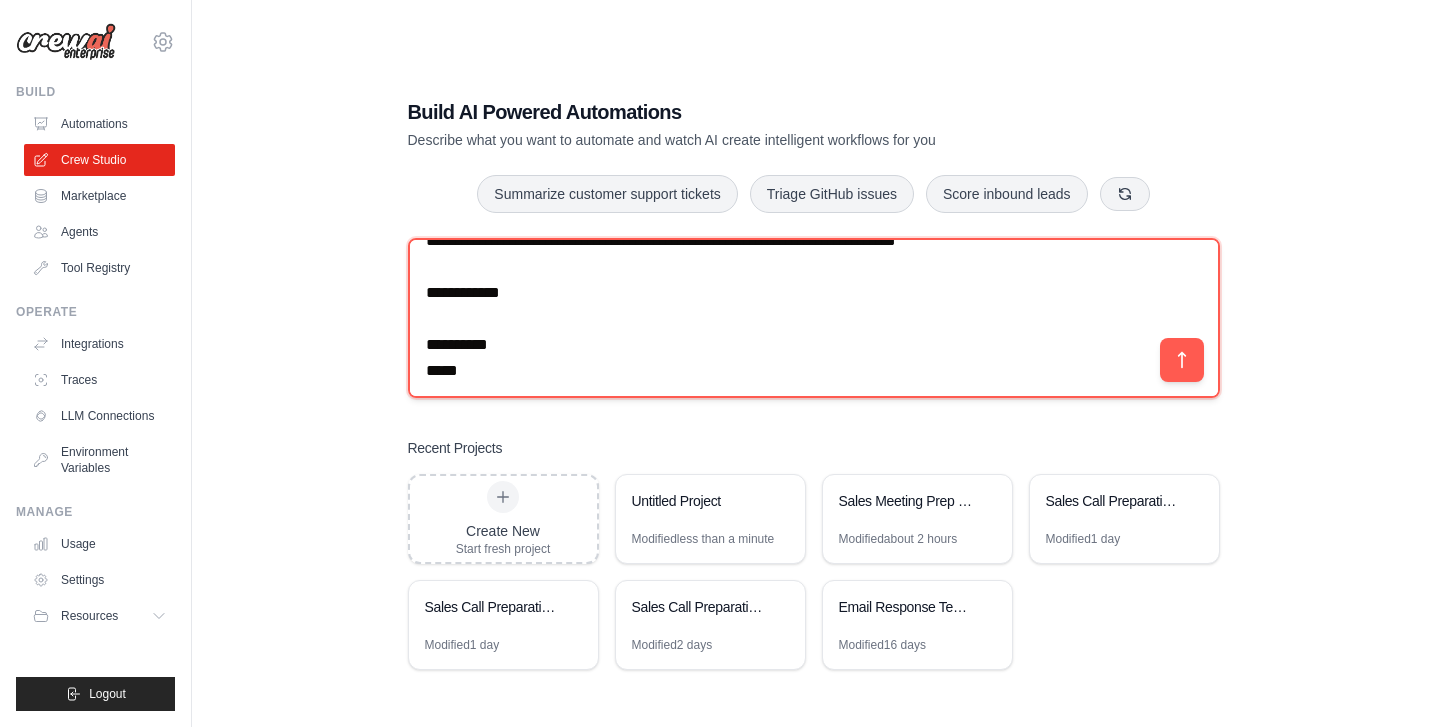 click on "**********" at bounding box center [814, 318] 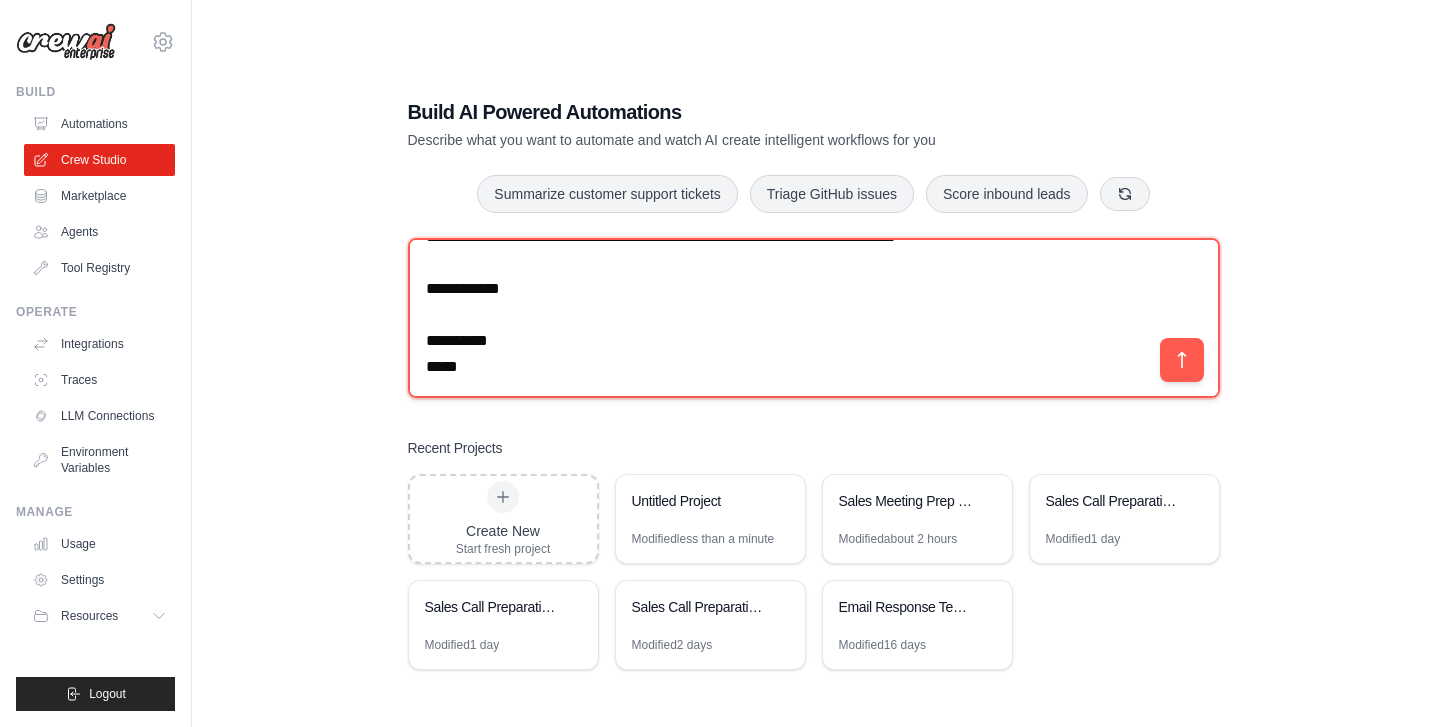 click on "**********" at bounding box center (814, 318) 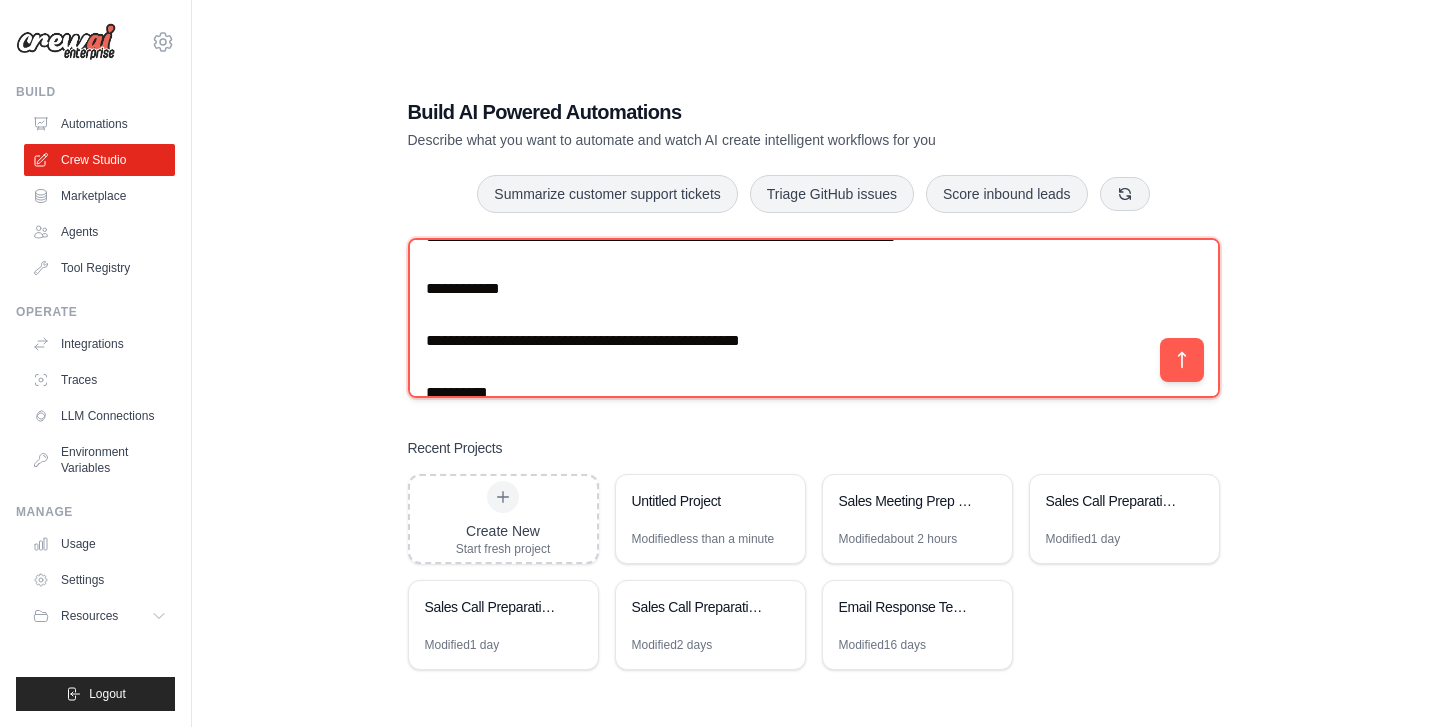 click on "**********" at bounding box center (814, 318) 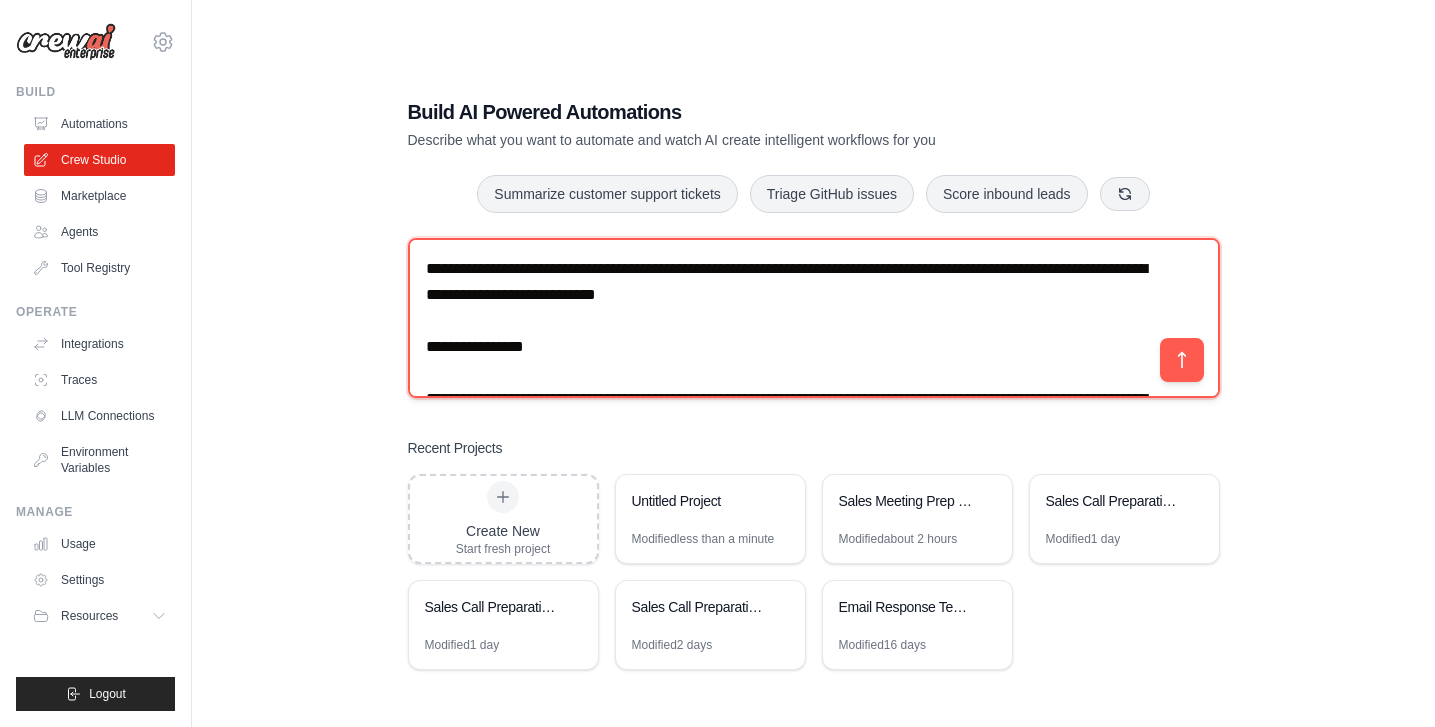 scroll, scrollTop: 89, scrollLeft: 0, axis: vertical 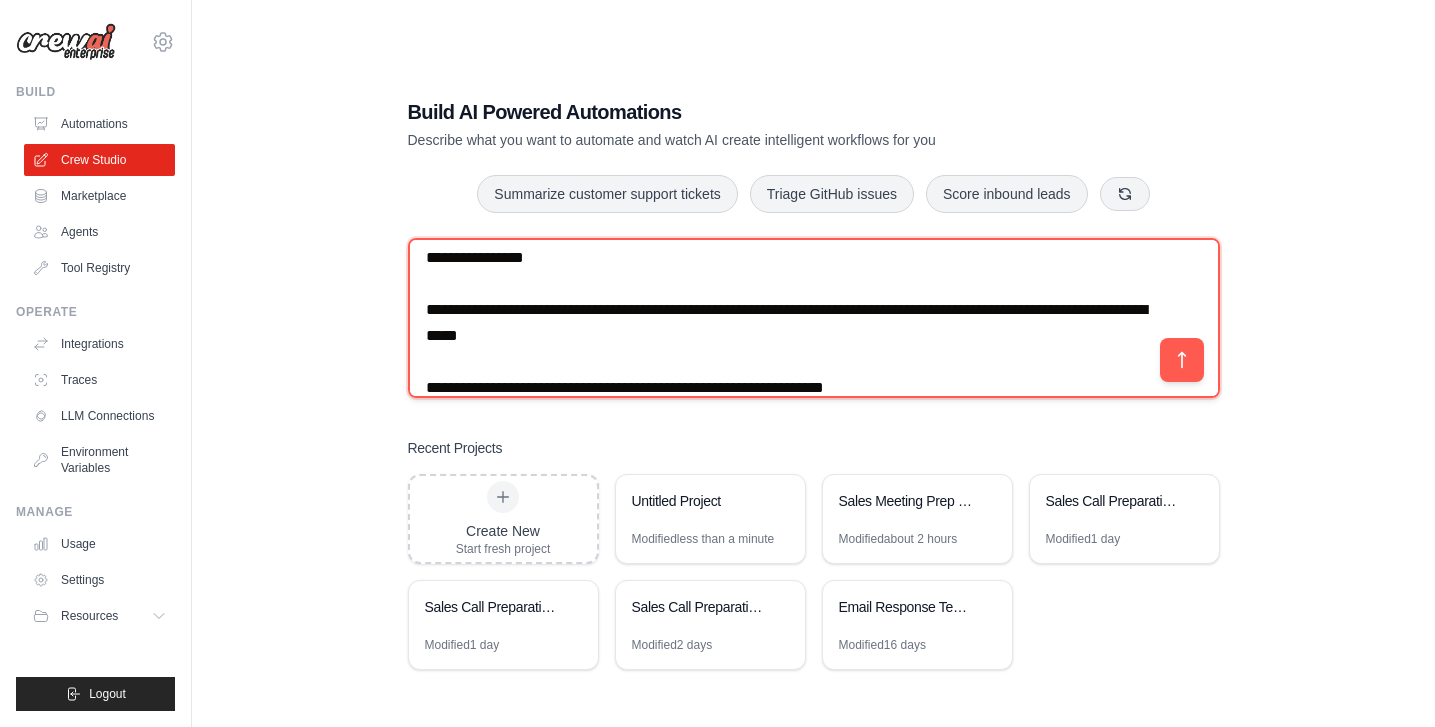 drag, startPoint x: 685, startPoint y: 348, endPoint x: 517, endPoint y: 293, distance: 176.77386 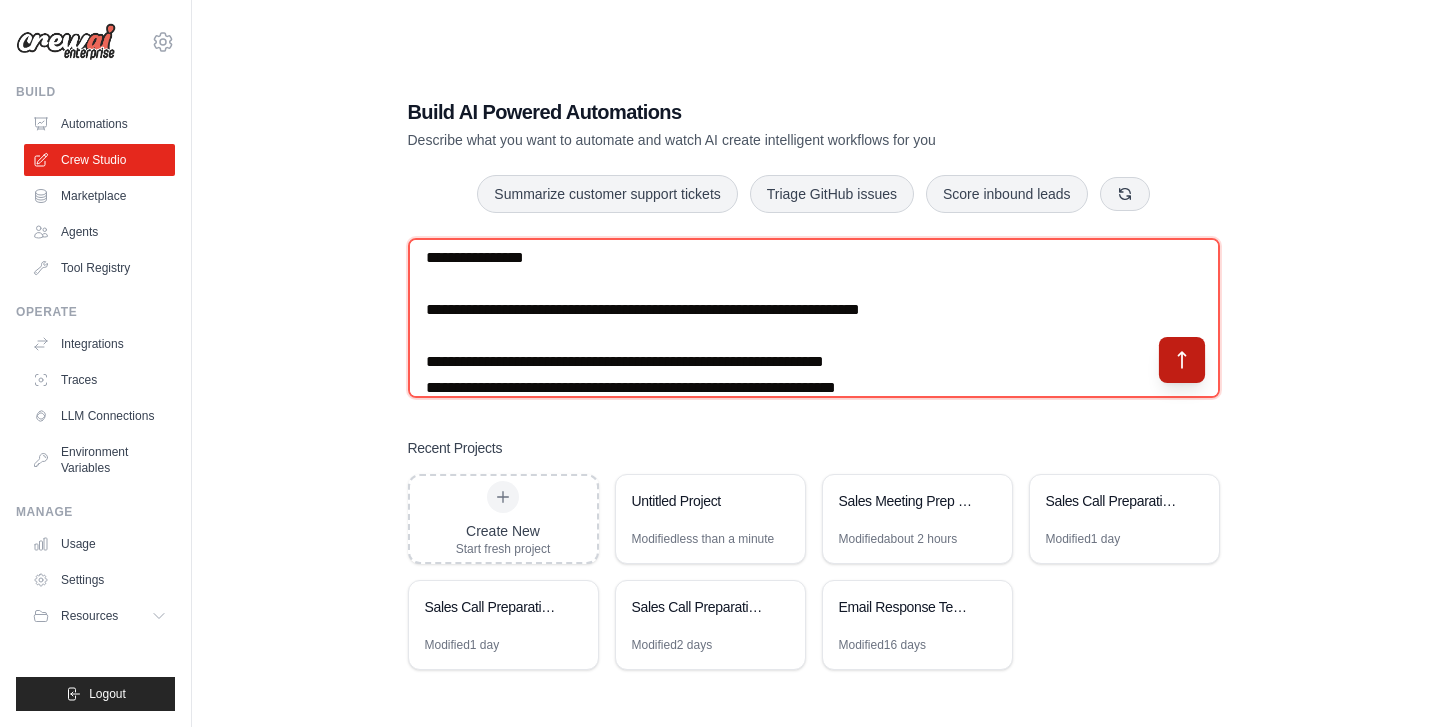 type on "**********" 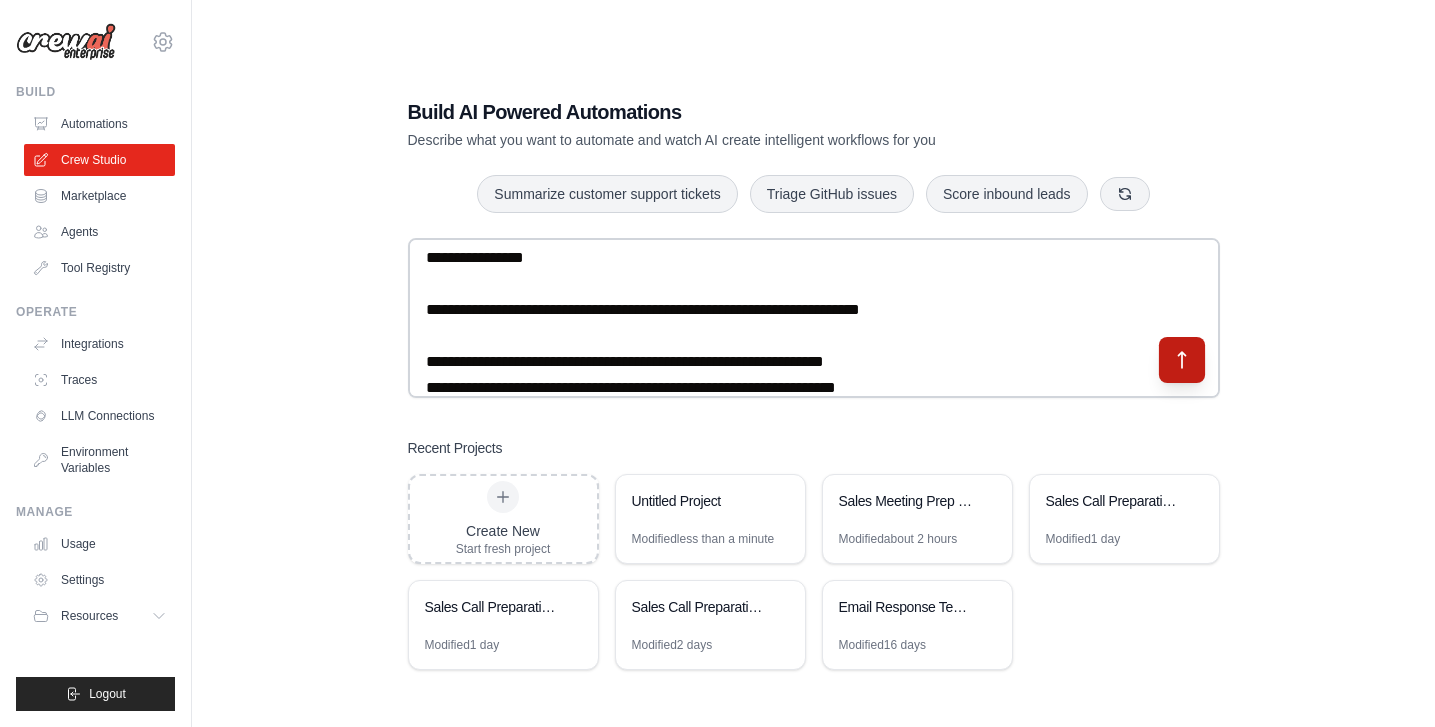 click 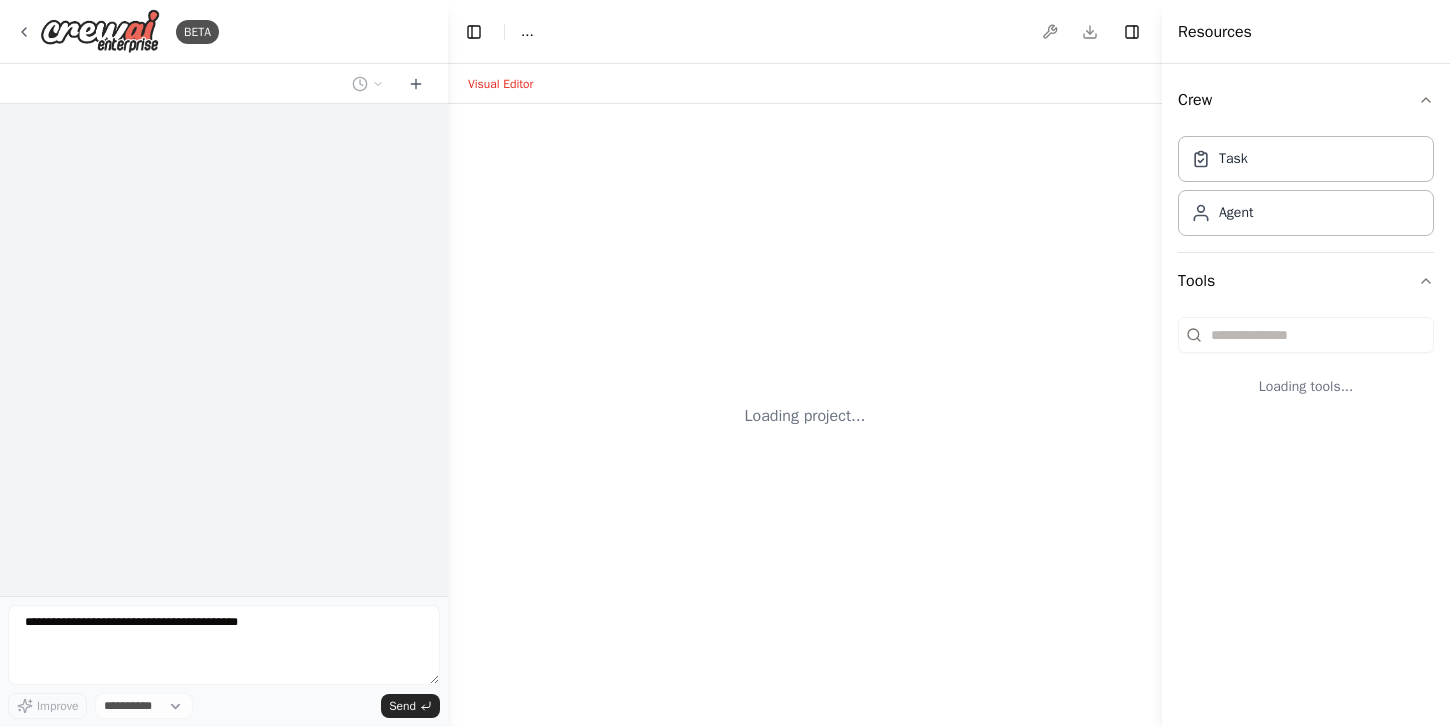 scroll, scrollTop: 0, scrollLeft: 0, axis: both 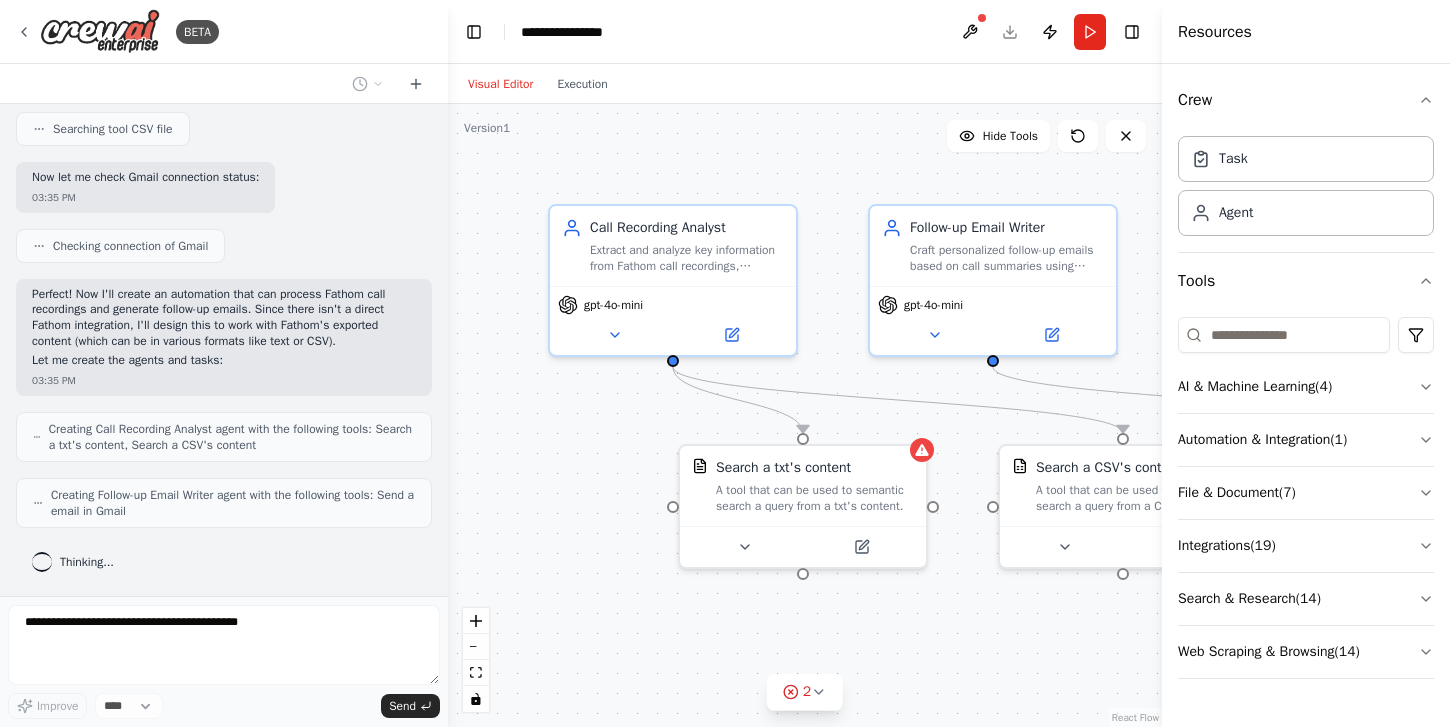 click at bounding box center (922, 450) 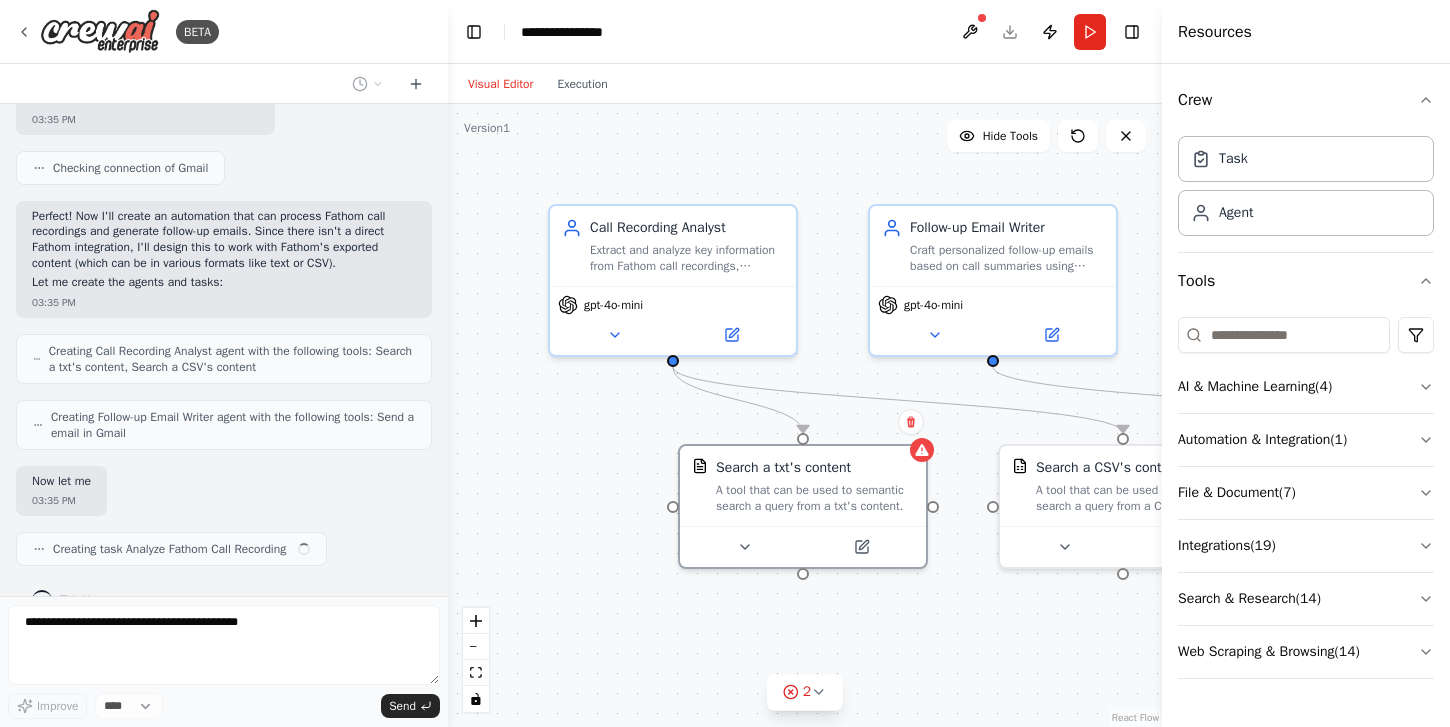 scroll, scrollTop: 1114, scrollLeft: 0, axis: vertical 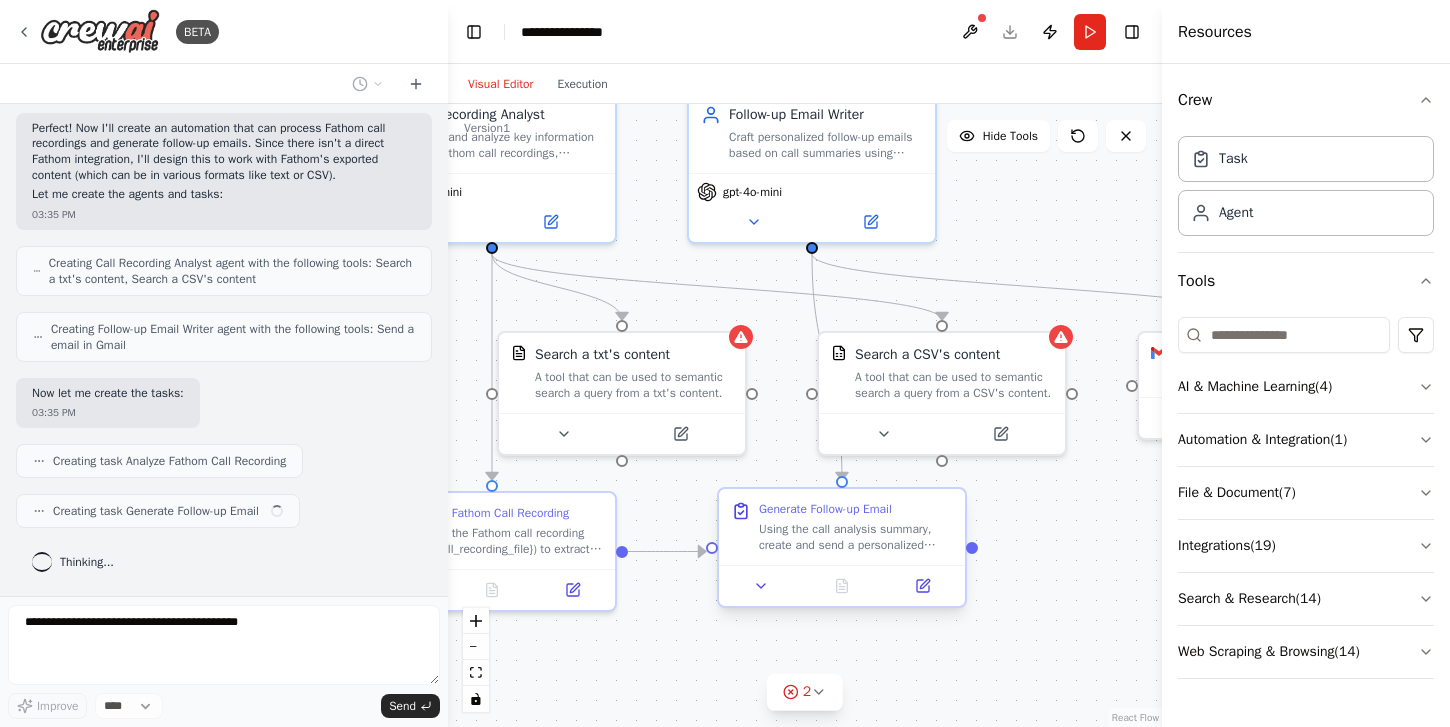 drag, startPoint x: 1000, startPoint y: 671, endPoint x: 764, endPoint y: 534, distance: 272.88275 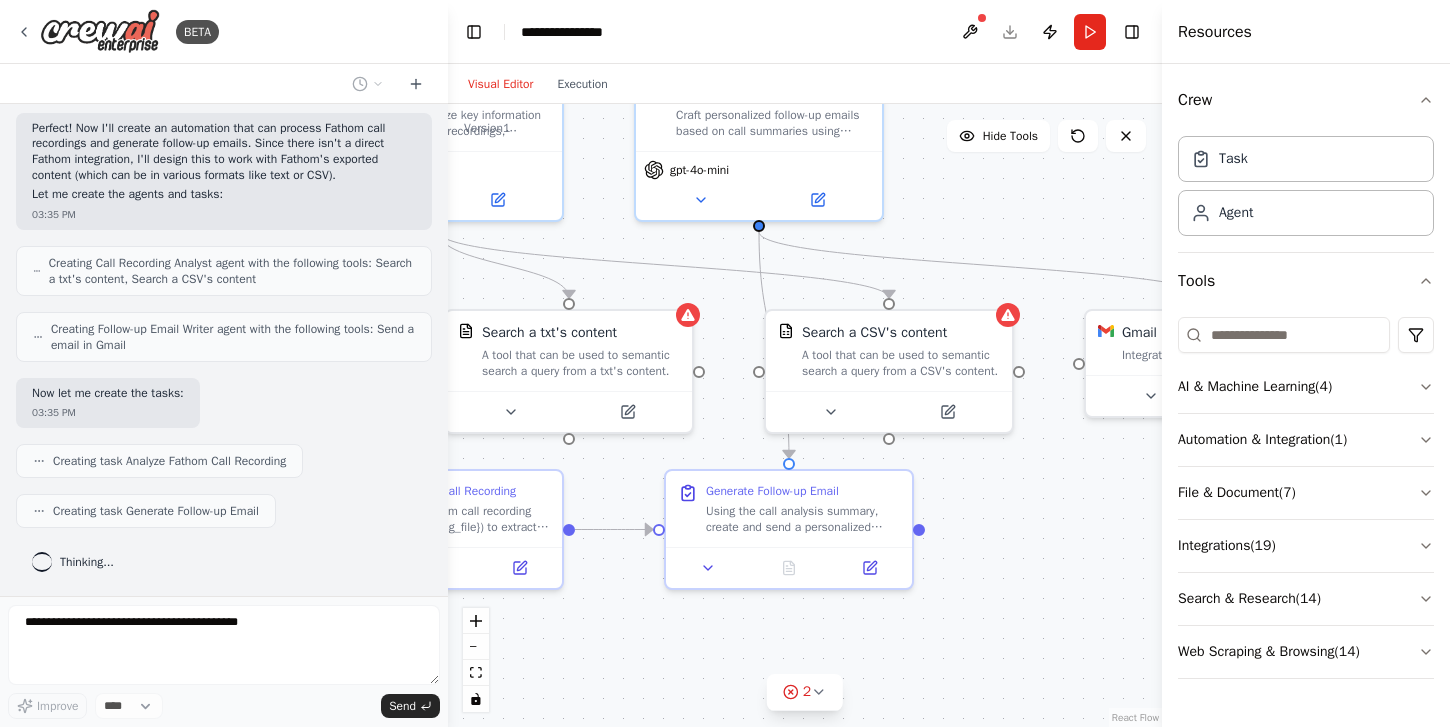 scroll, scrollTop: 1281, scrollLeft: 0, axis: vertical 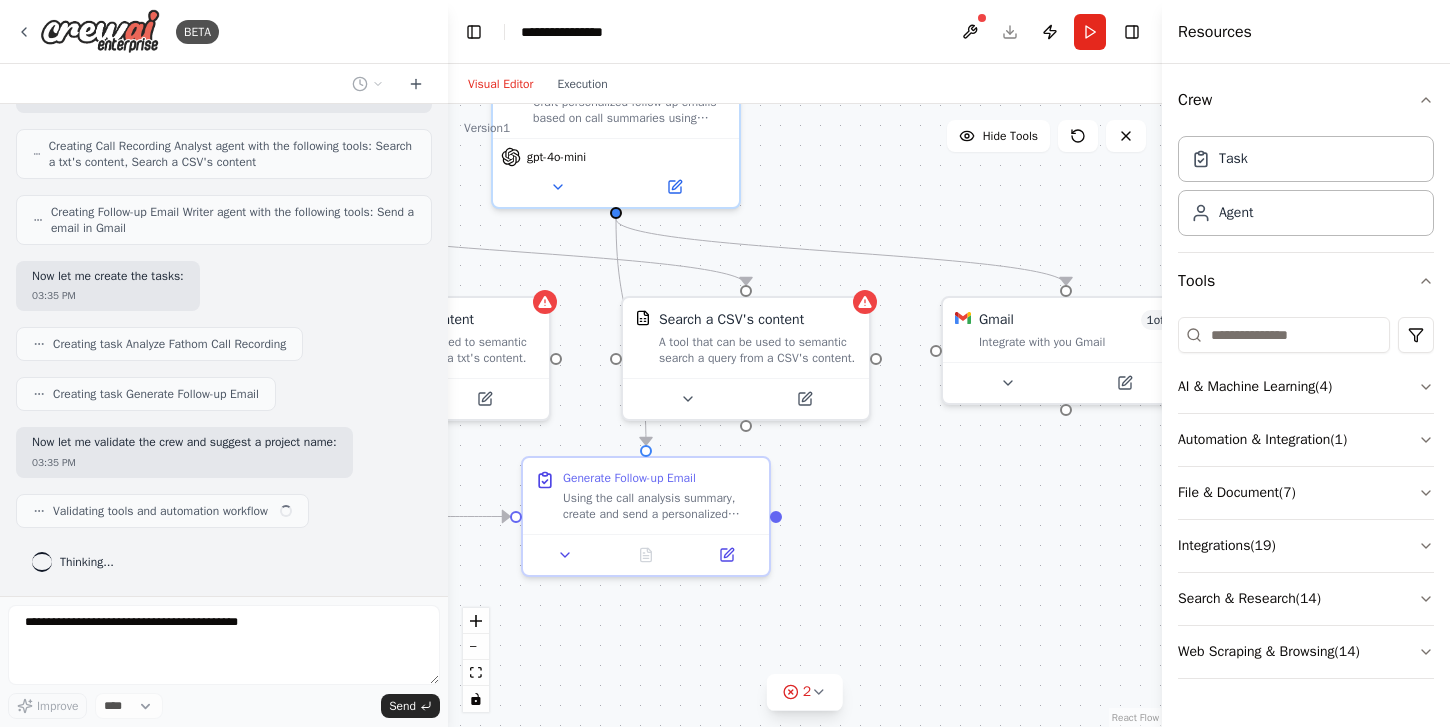 drag, startPoint x: 1017, startPoint y: 615, endPoint x: 874, endPoint y: 602, distance: 143.58969 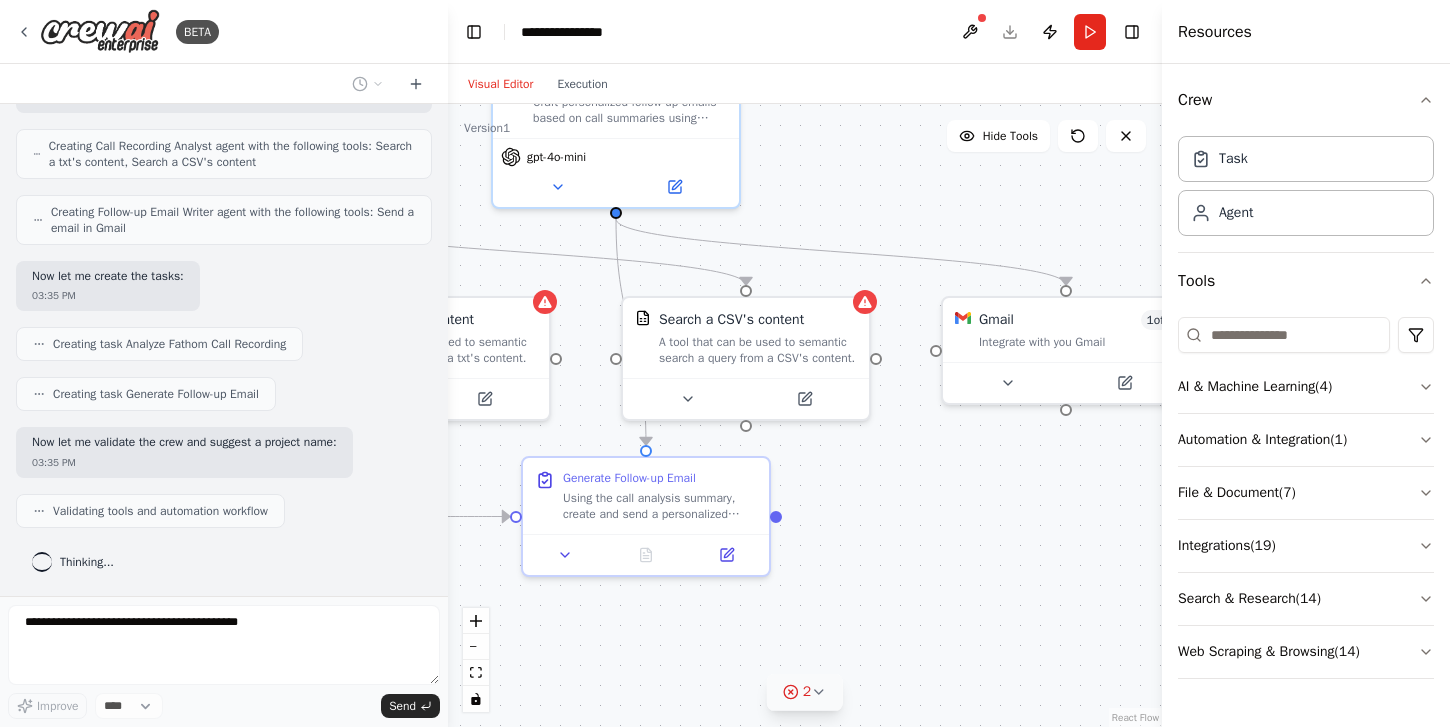 click on "2" at bounding box center [797, 692] 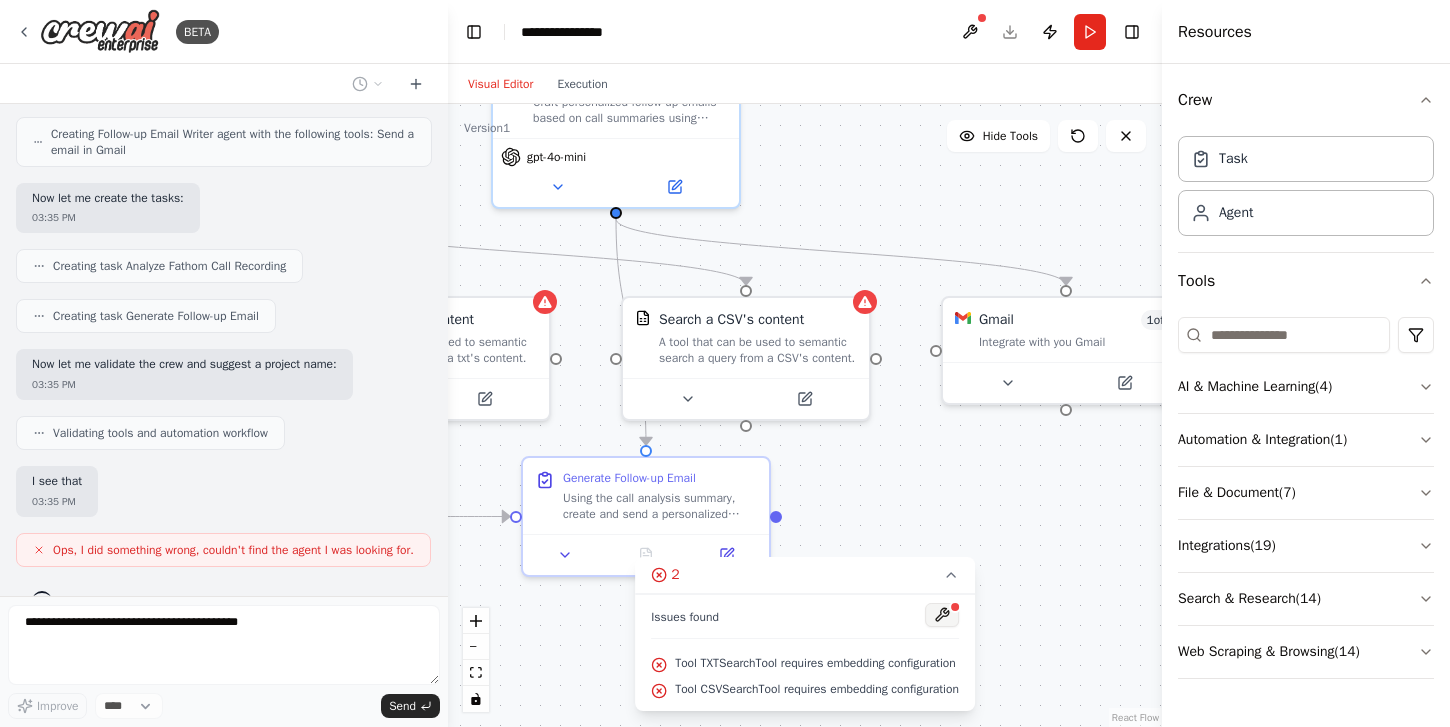 click at bounding box center (942, 615) 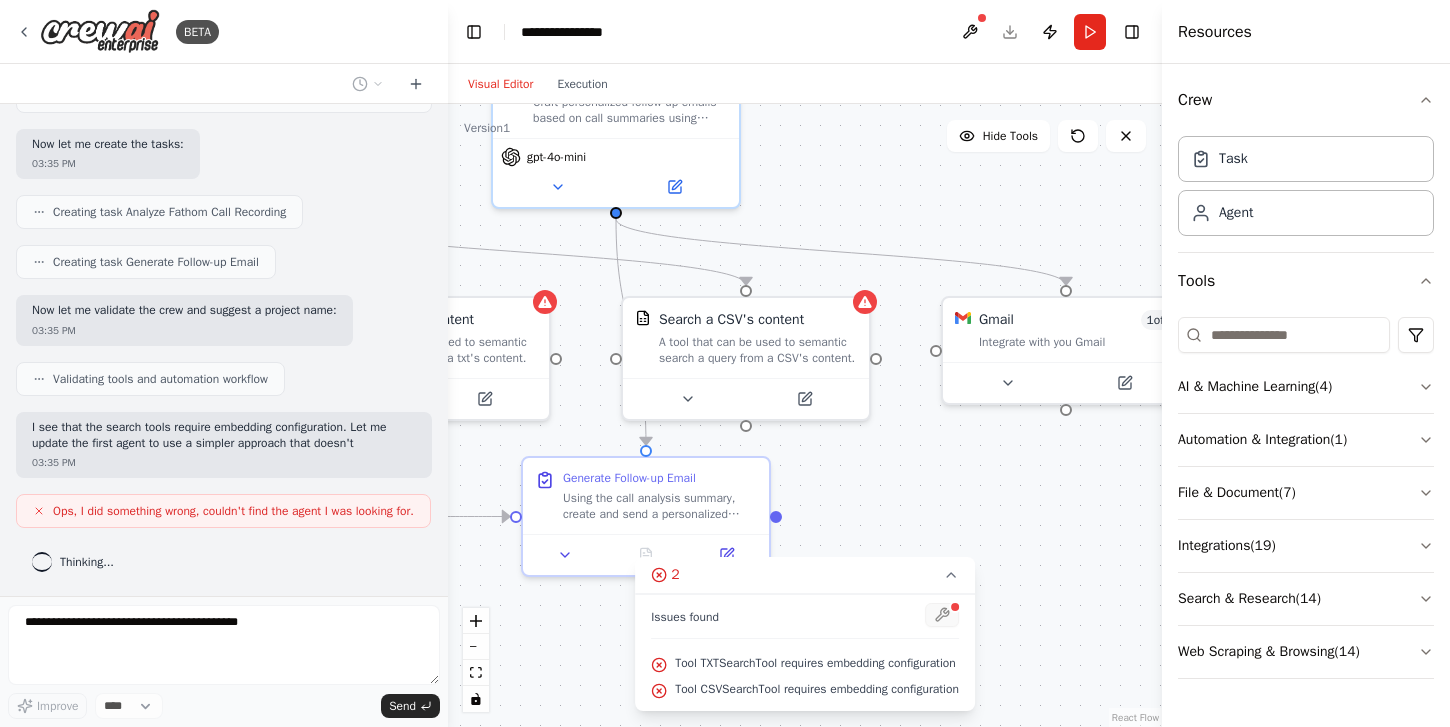 scroll, scrollTop: 1445, scrollLeft: 0, axis: vertical 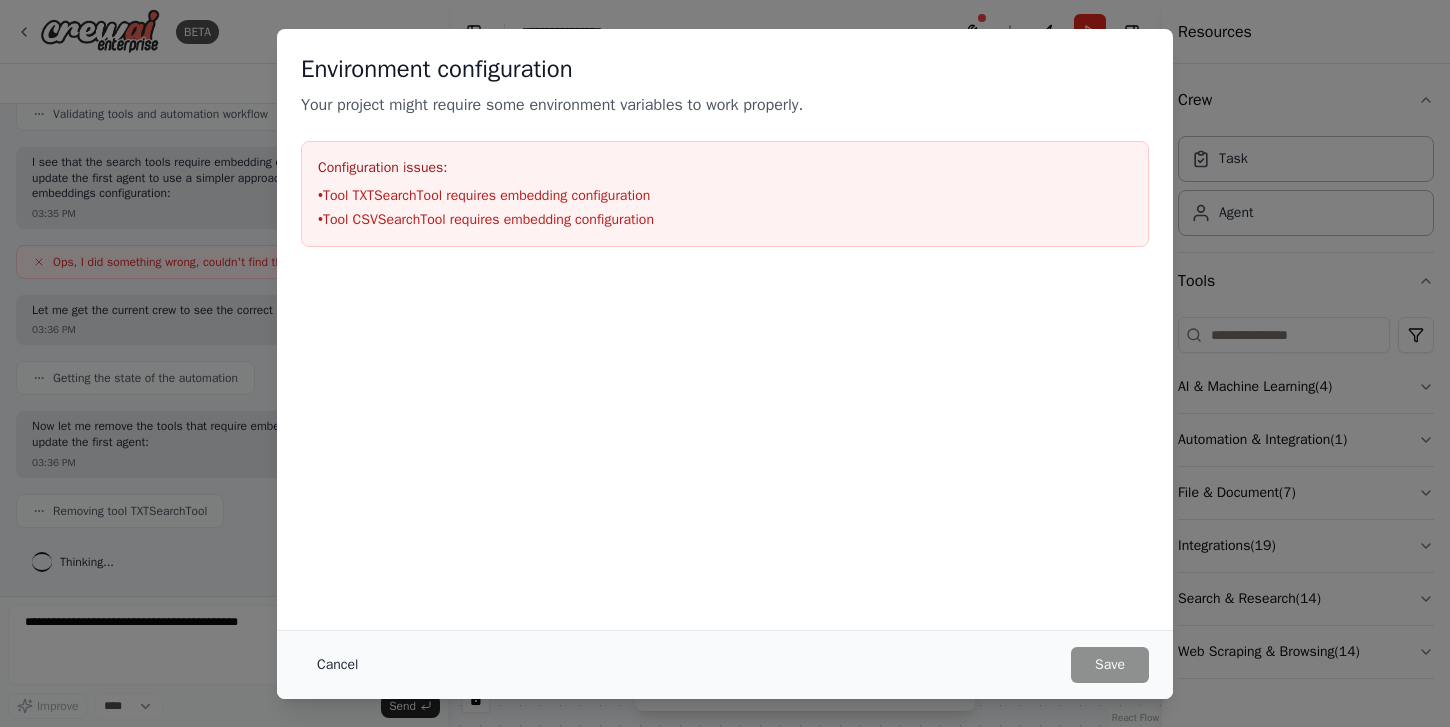 click on "Cancel" at bounding box center (337, 665) 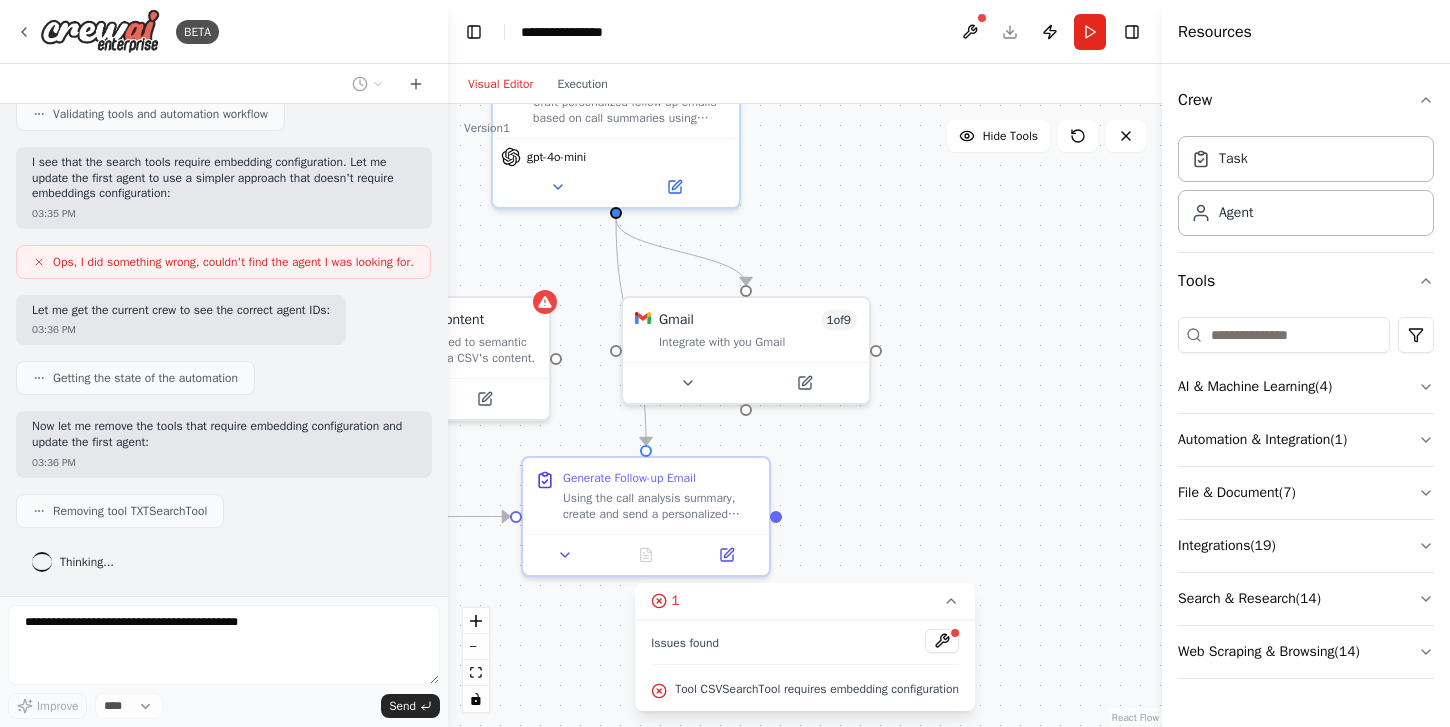 scroll, scrollTop: 1743, scrollLeft: 0, axis: vertical 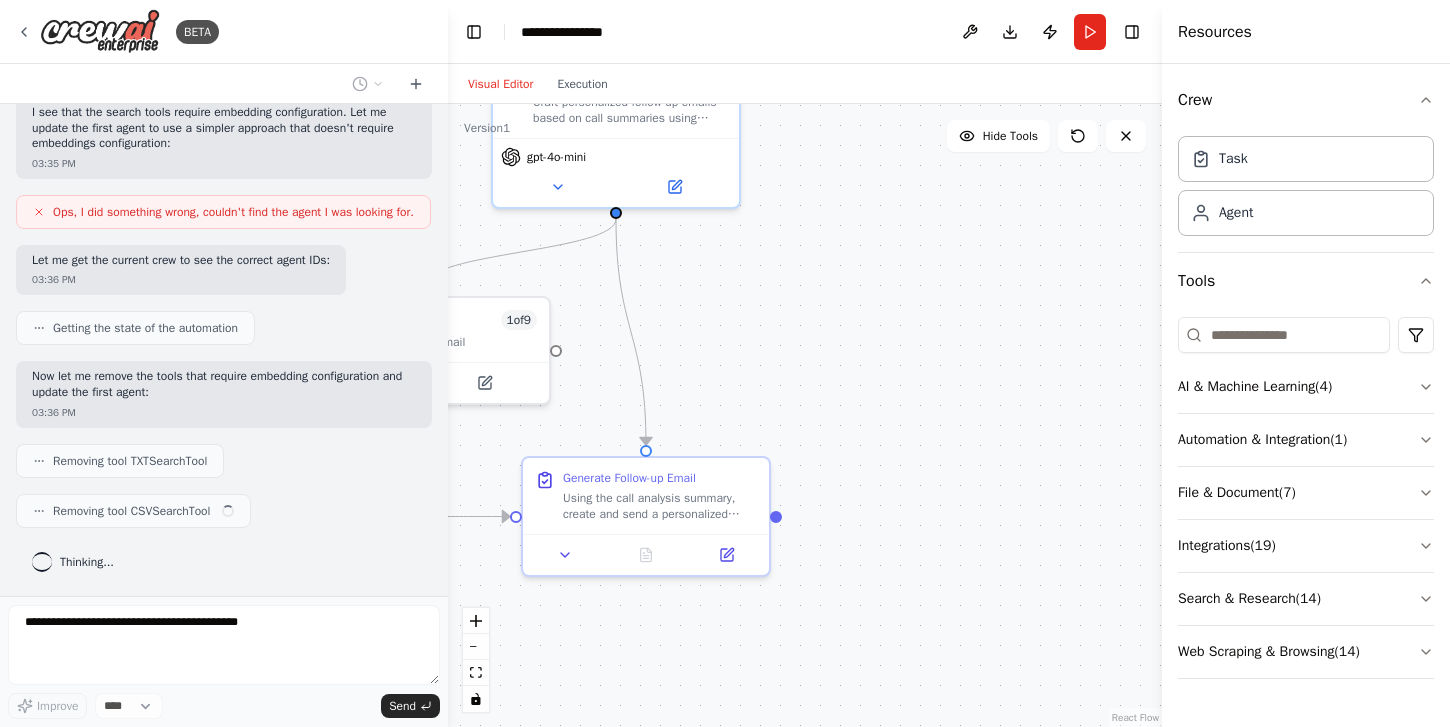 drag, startPoint x: 914, startPoint y: 496, endPoint x: 1049, endPoint y: 549, distance: 145.03104 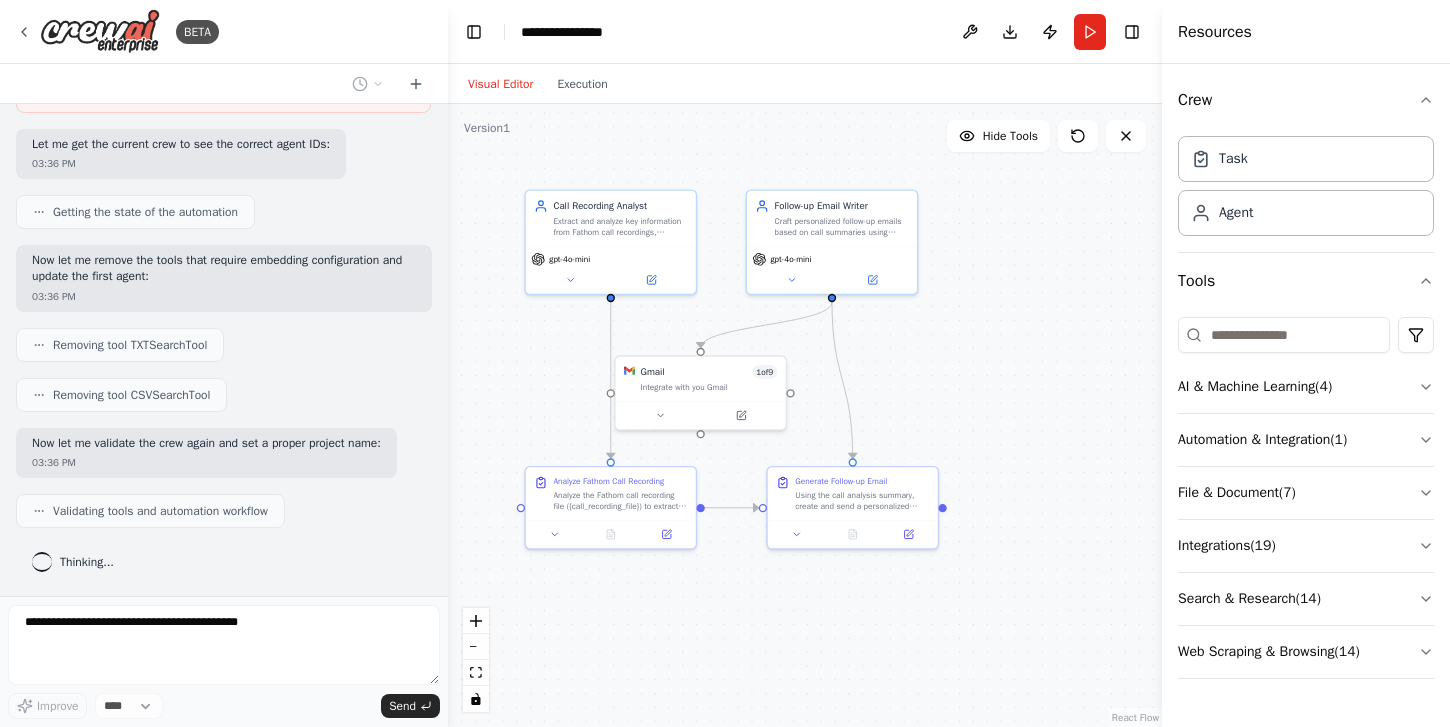 scroll, scrollTop: 1942, scrollLeft: 0, axis: vertical 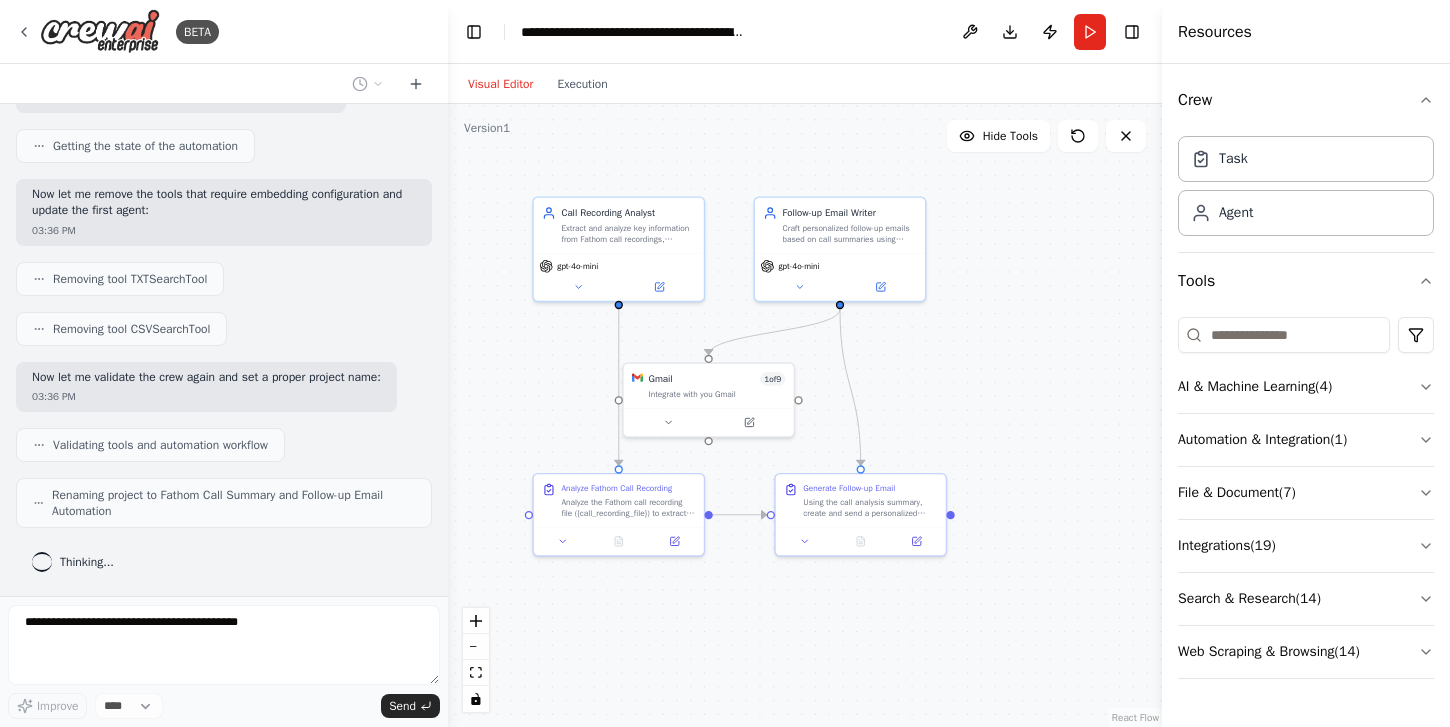 drag, startPoint x: 1066, startPoint y: 431, endPoint x: 1063, endPoint y: 382, distance: 49.09175 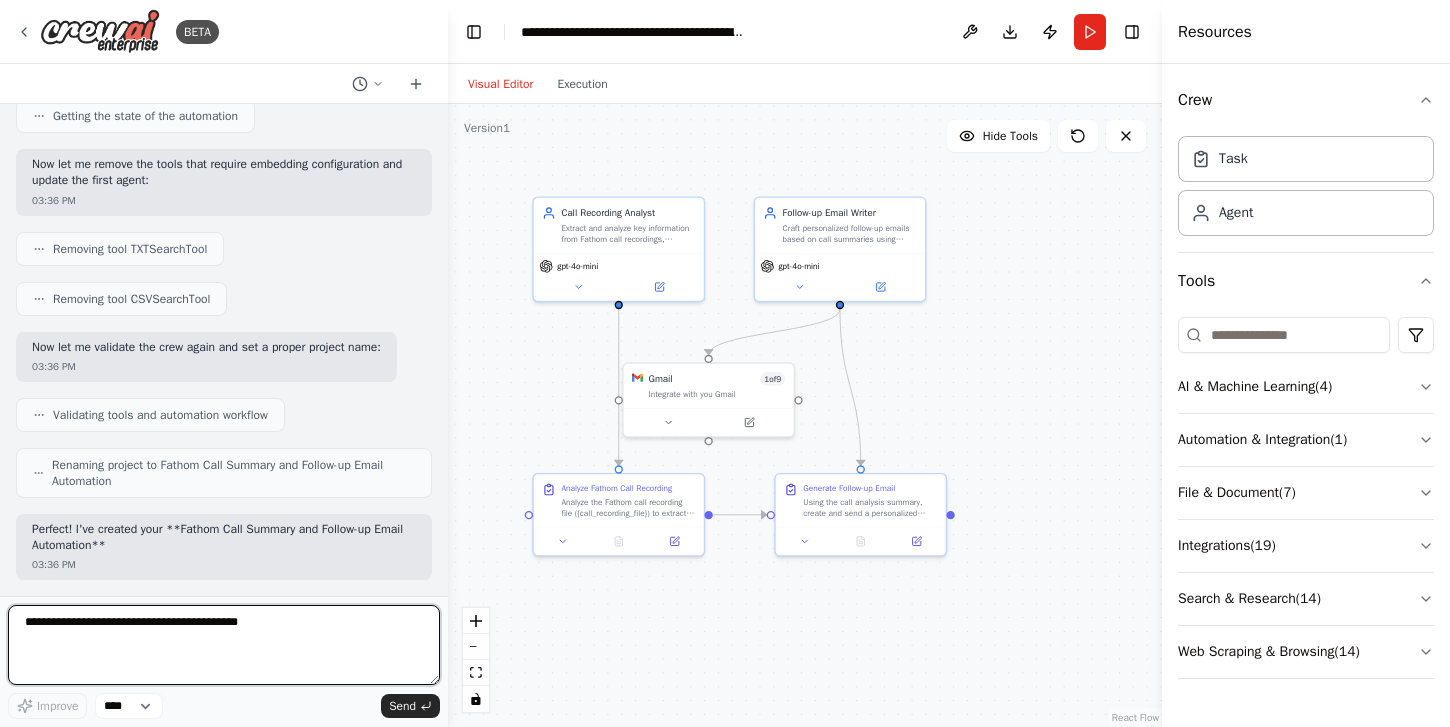 click at bounding box center (224, 645) 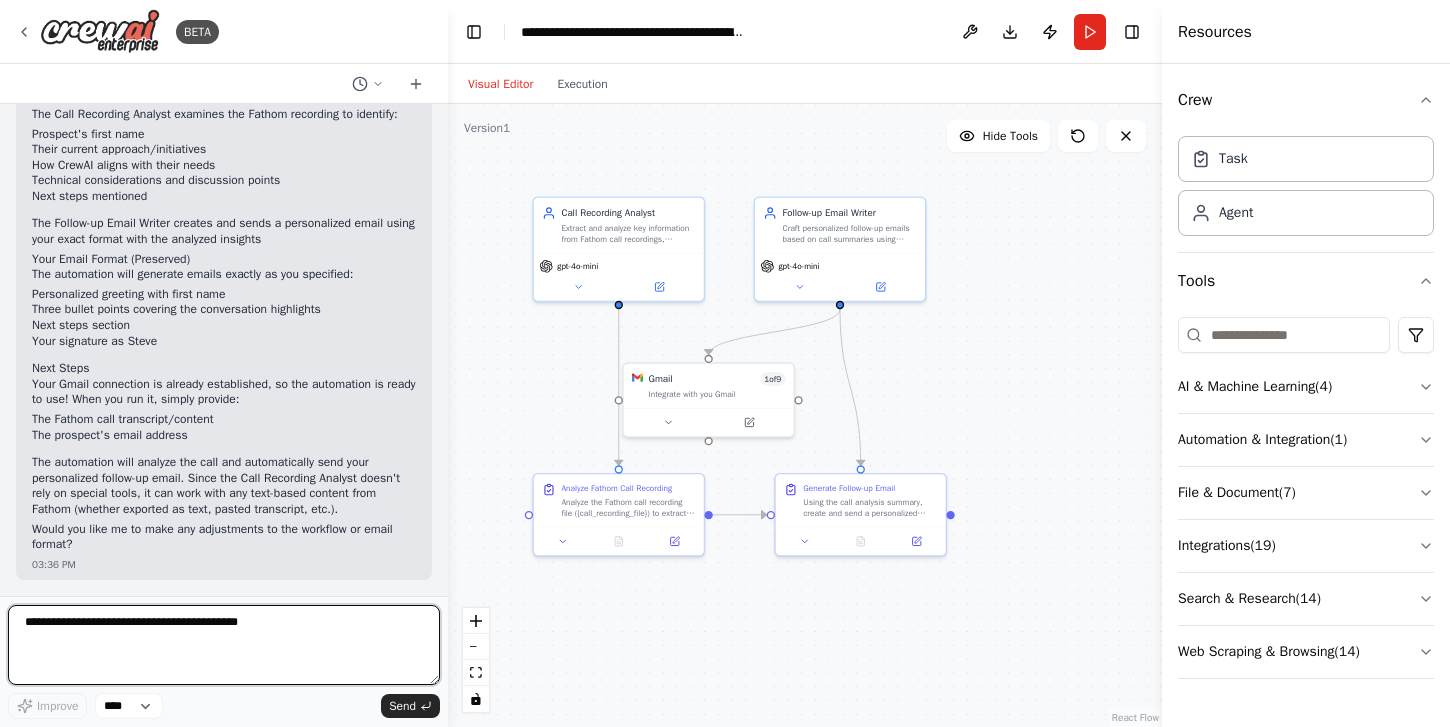 scroll, scrollTop: 2665, scrollLeft: 0, axis: vertical 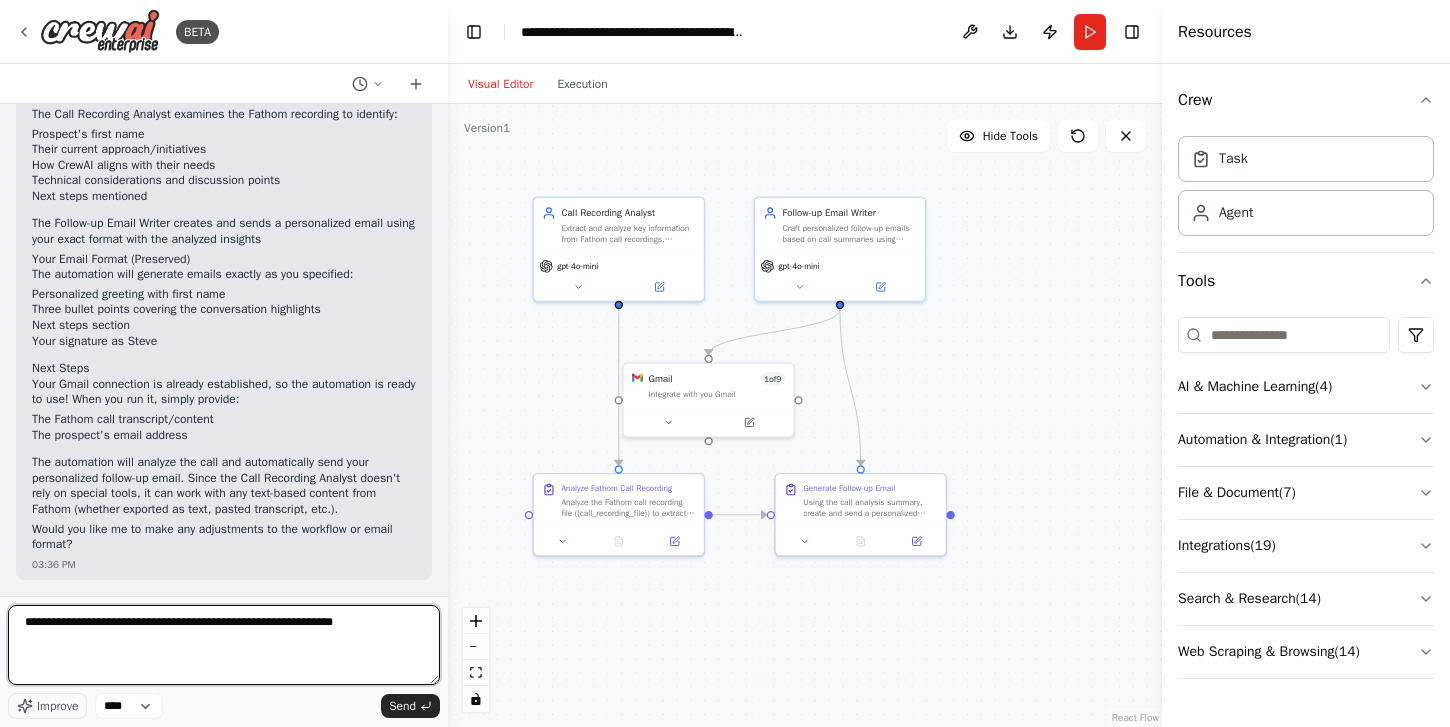 type on "**********" 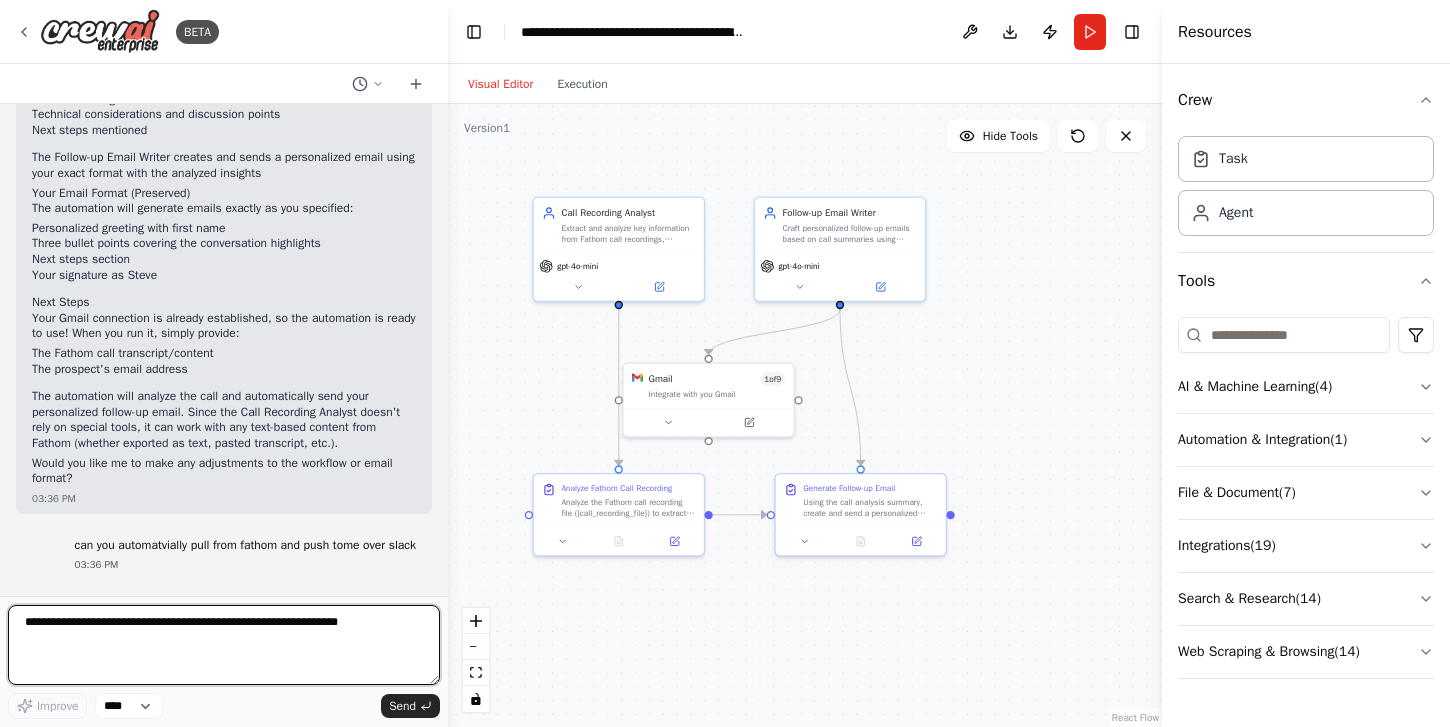 type 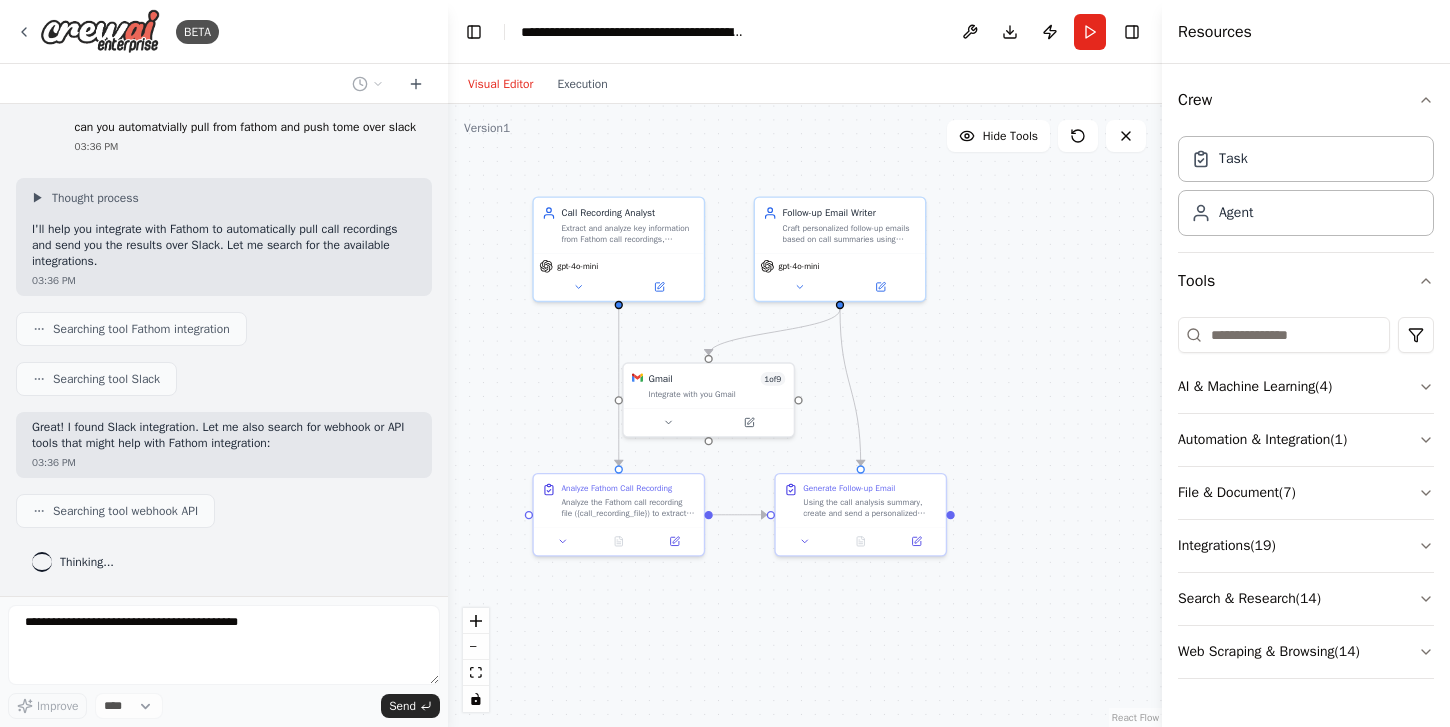 scroll, scrollTop: 3199, scrollLeft: 0, axis: vertical 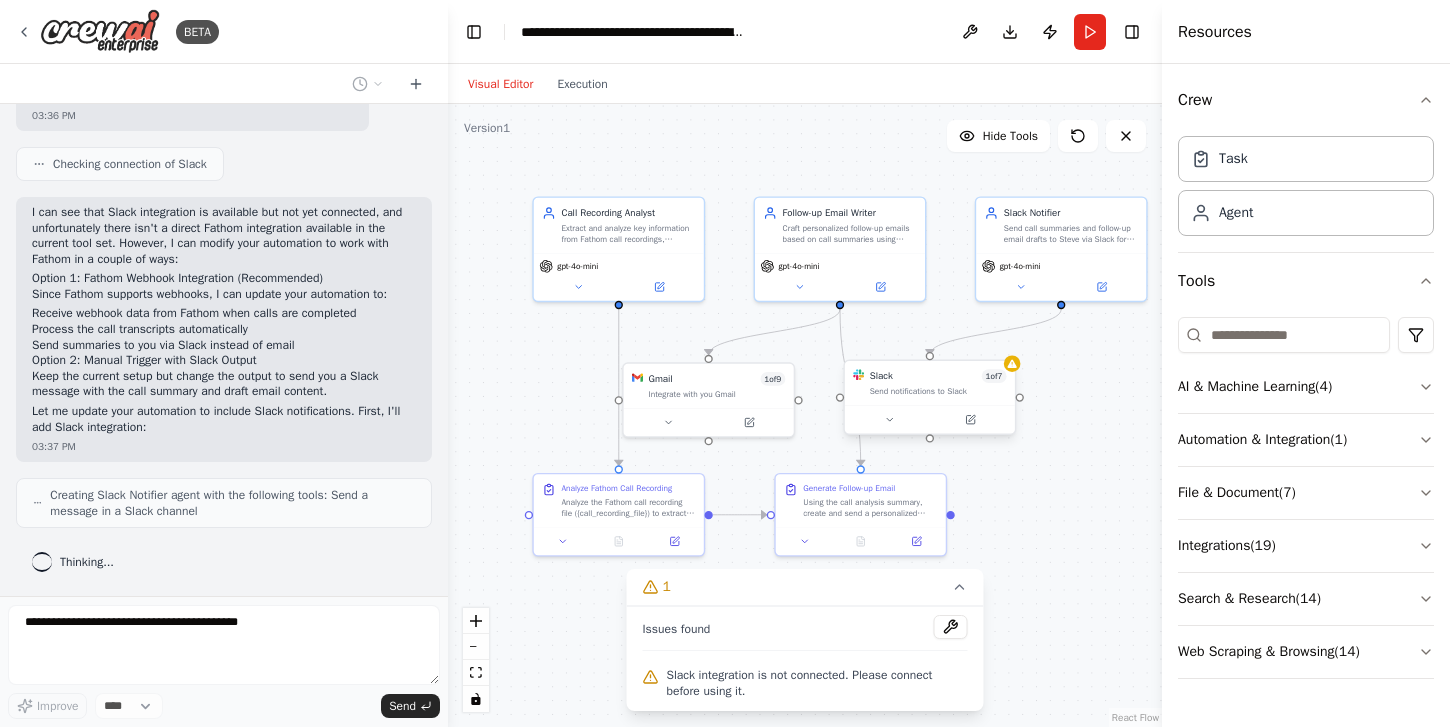 click on "Slack 1  of  7 Send notifications to Slack" at bounding box center (929, 399) 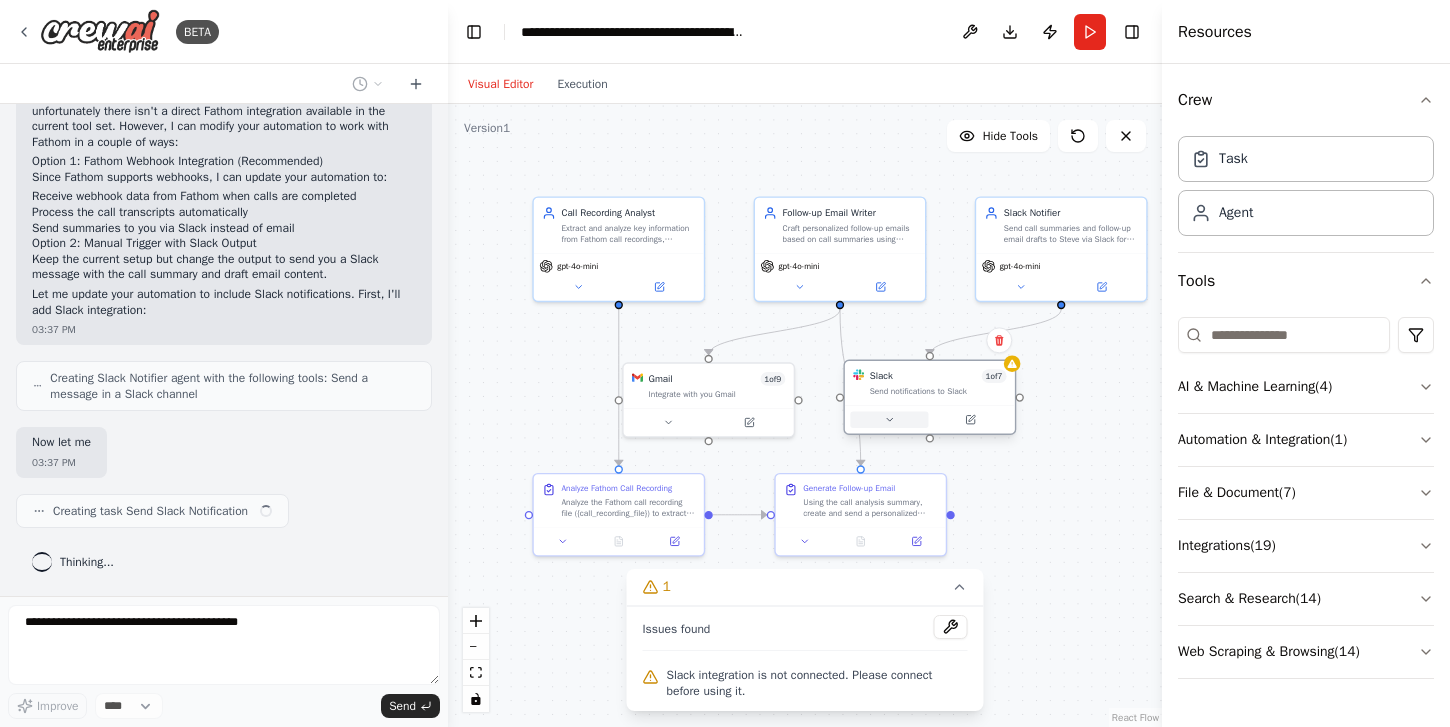 scroll, scrollTop: 3796, scrollLeft: 0, axis: vertical 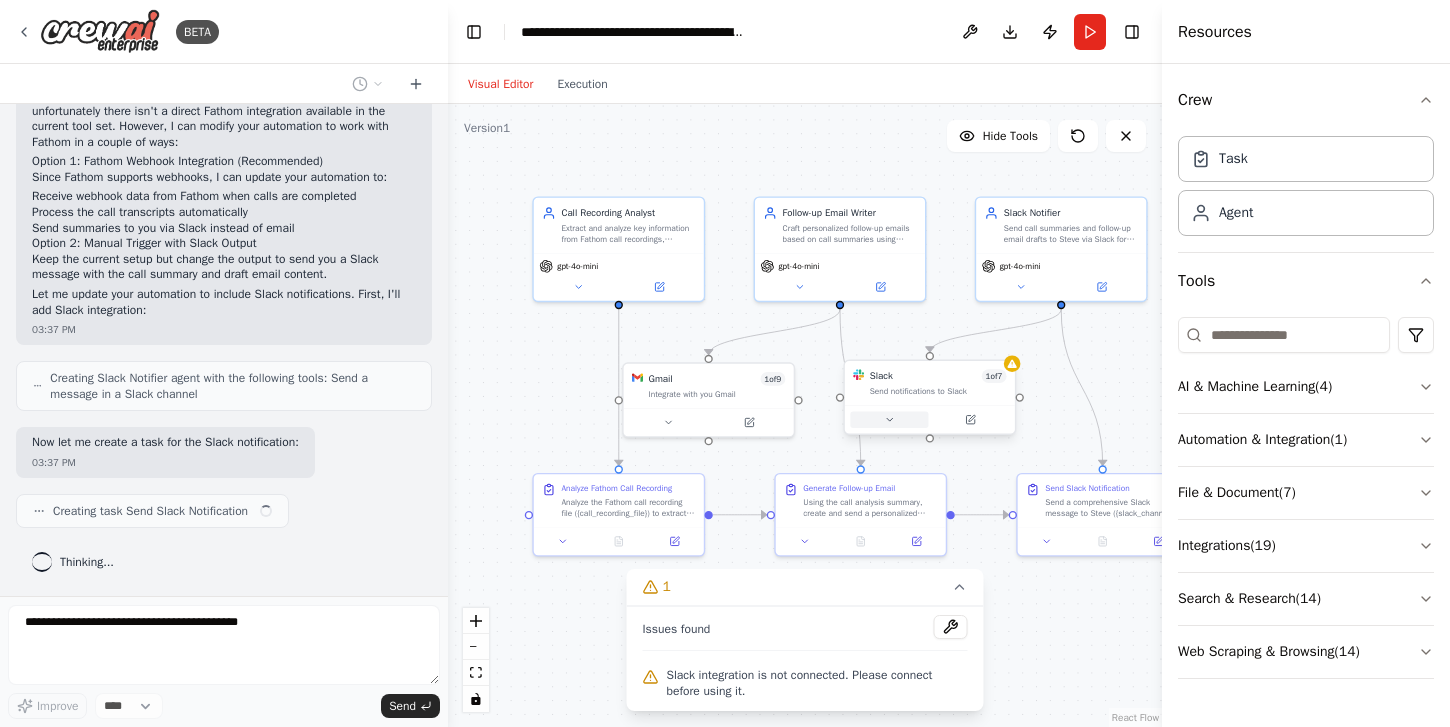 click at bounding box center [889, 419] 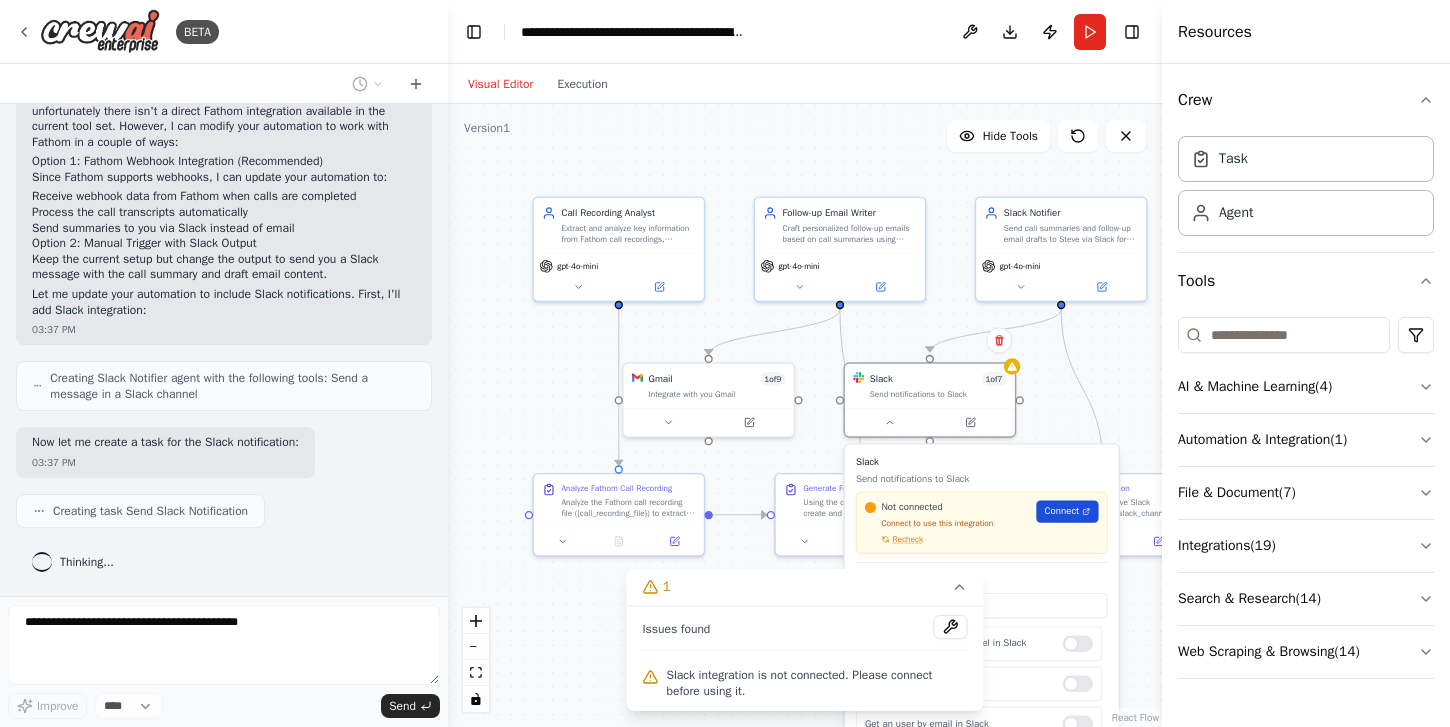 click on "Connect" at bounding box center [1067, 512] 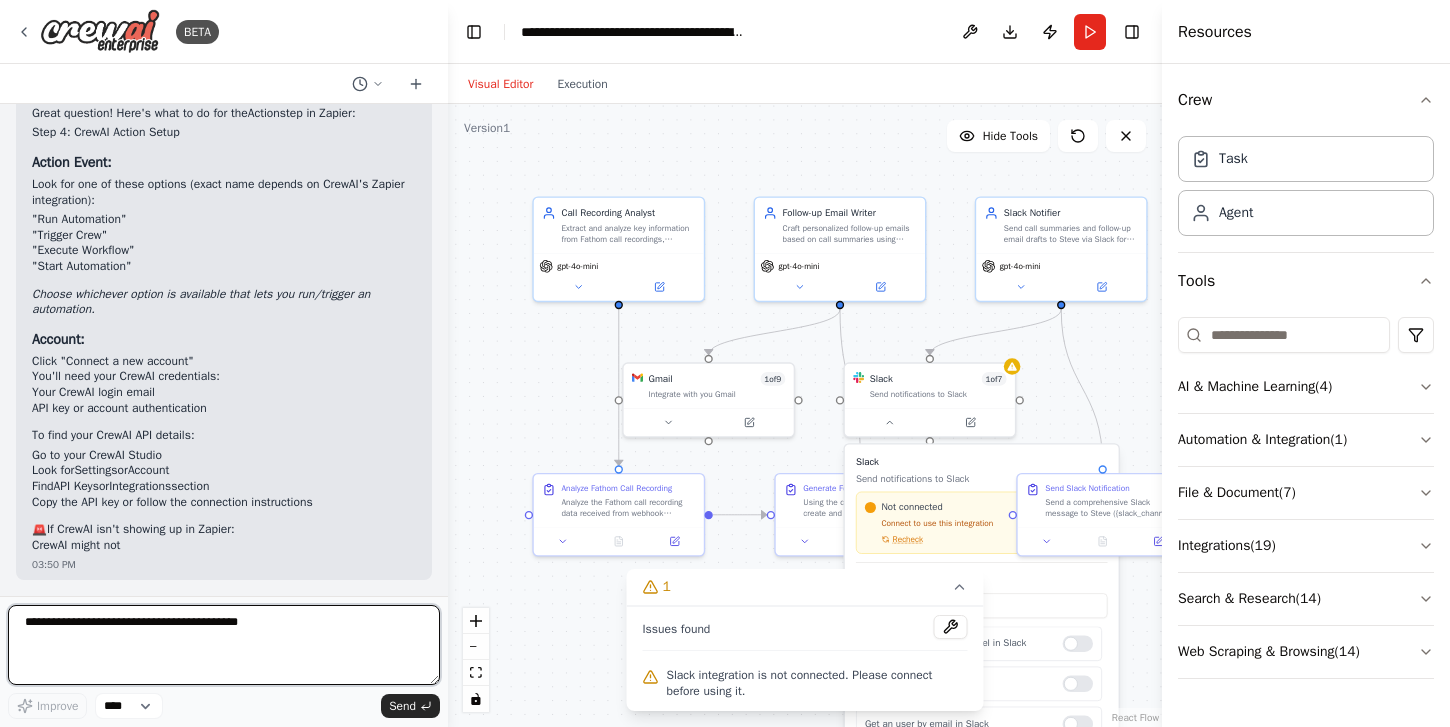 scroll, scrollTop: 8874, scrollLeft: 0, axis: vertical 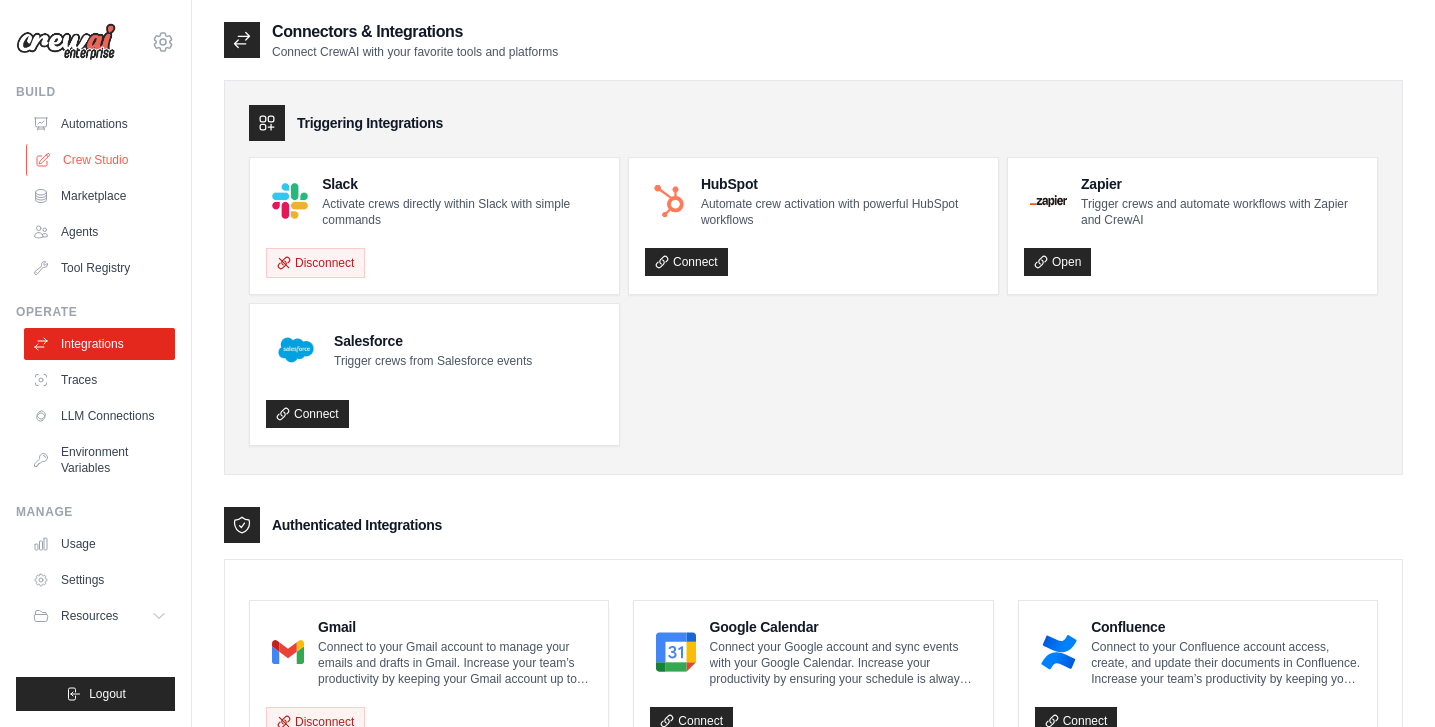 click on "Crew Studio" at bounding box center [101, 160] 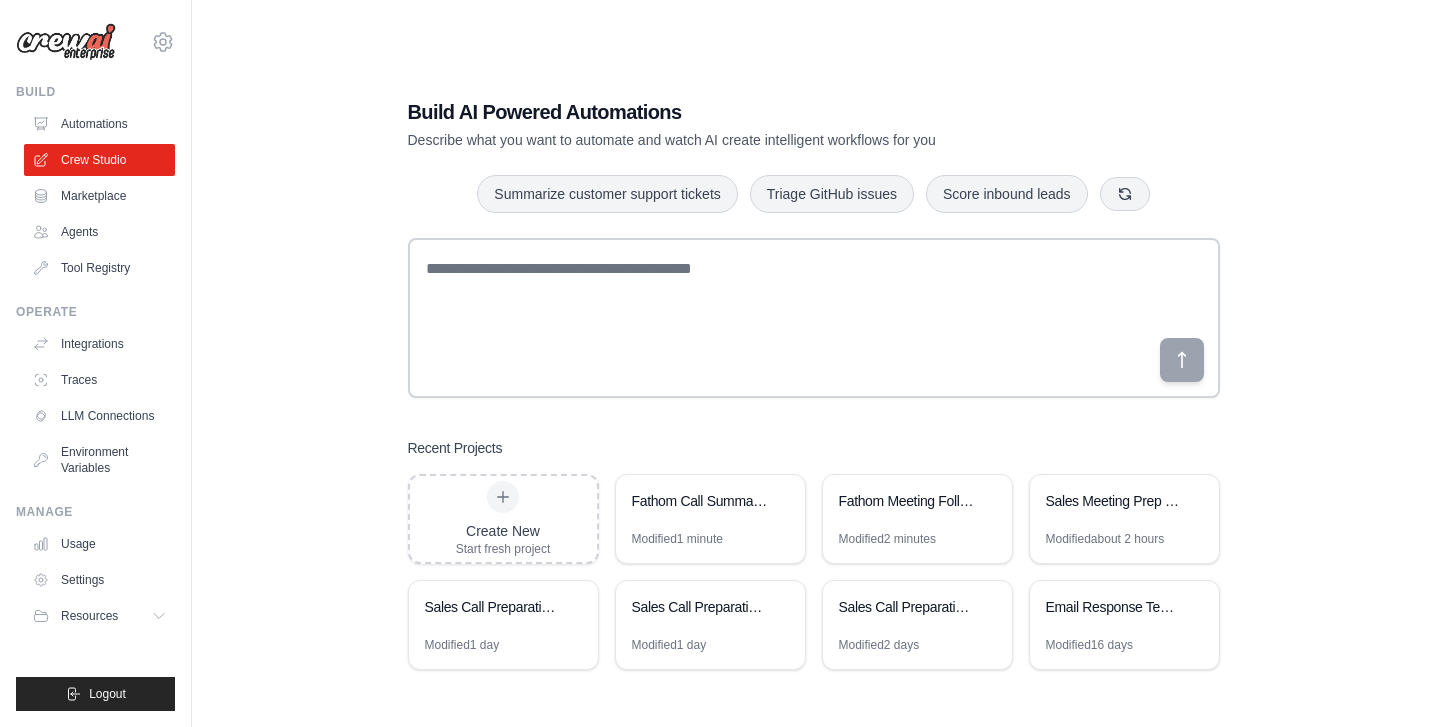 scroll, scrollTop: 0, scrollLeft: 0, axis: both 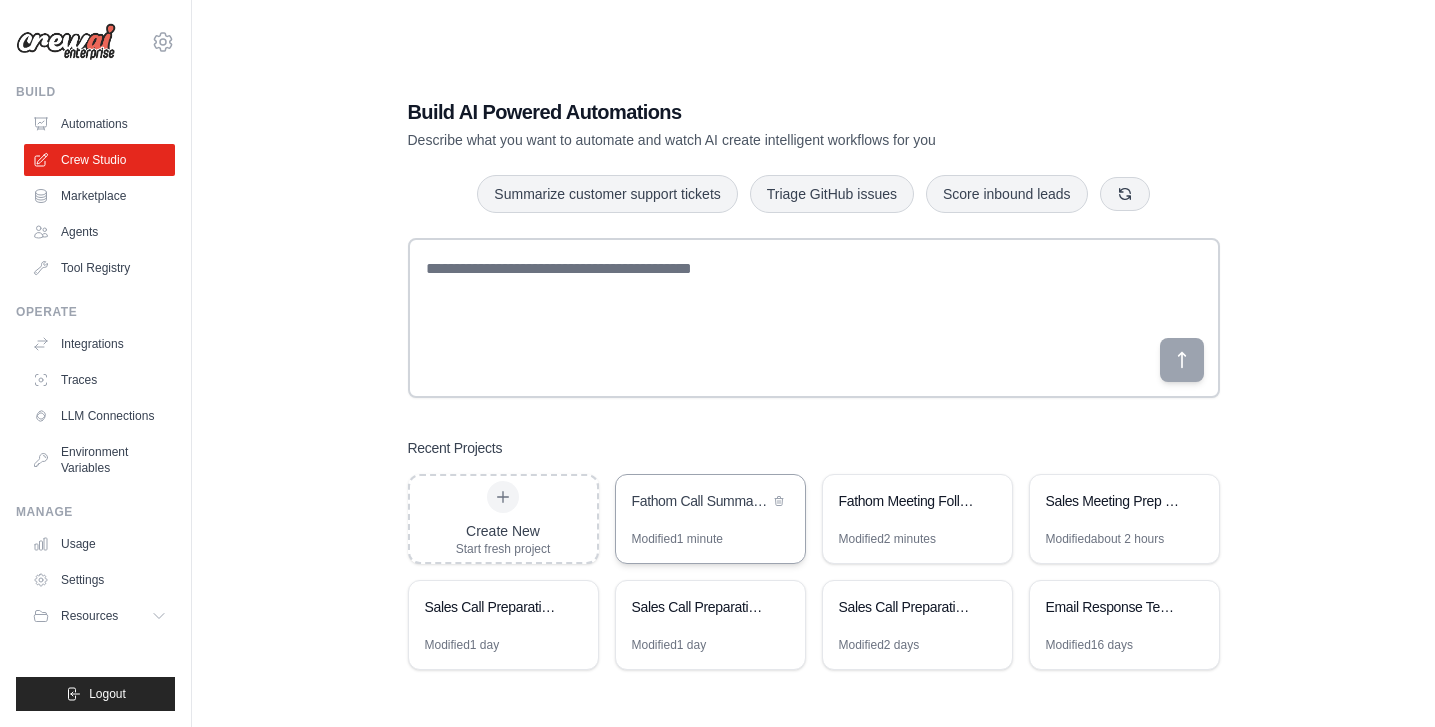 click on "Fathom Call Summary and Follow-up Email Automation" at bounding box center (700, 501) 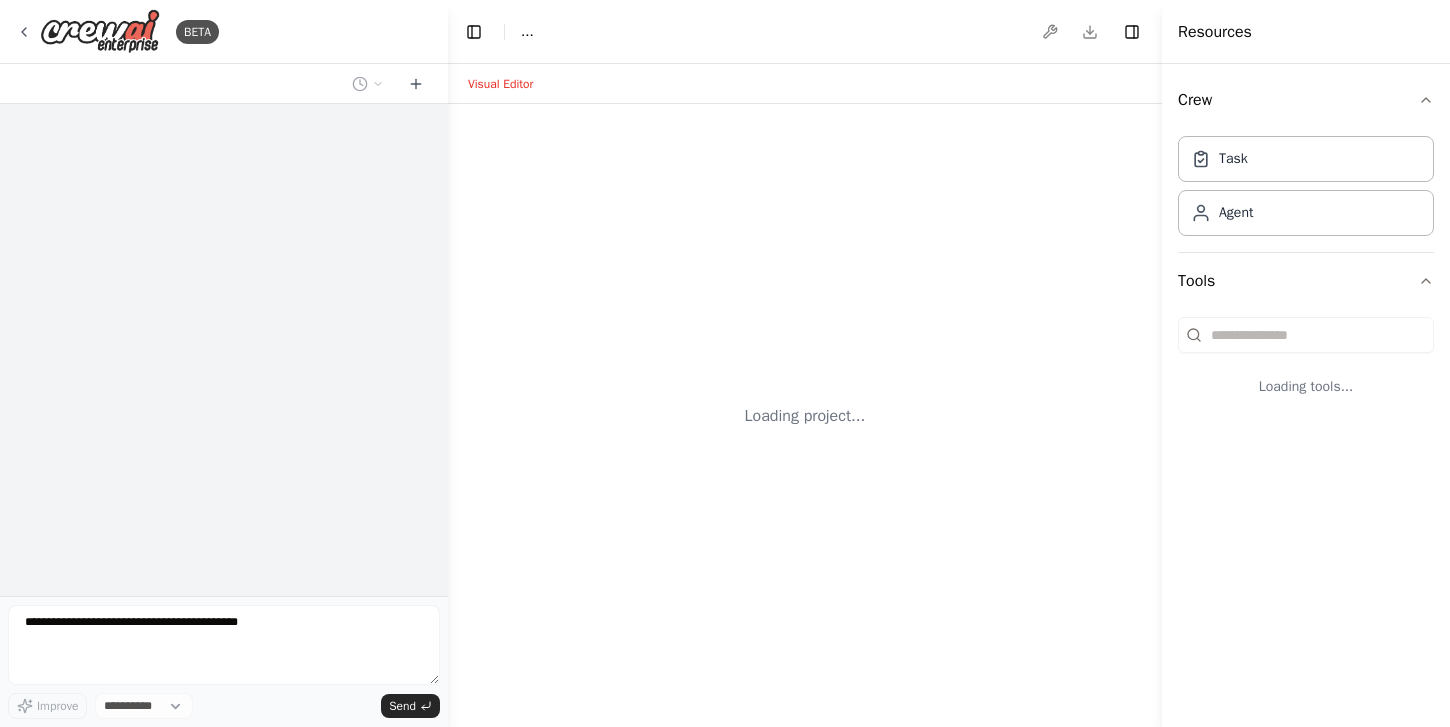 scroll, scrollTop: 0, scrollLeft: 0, axis: both 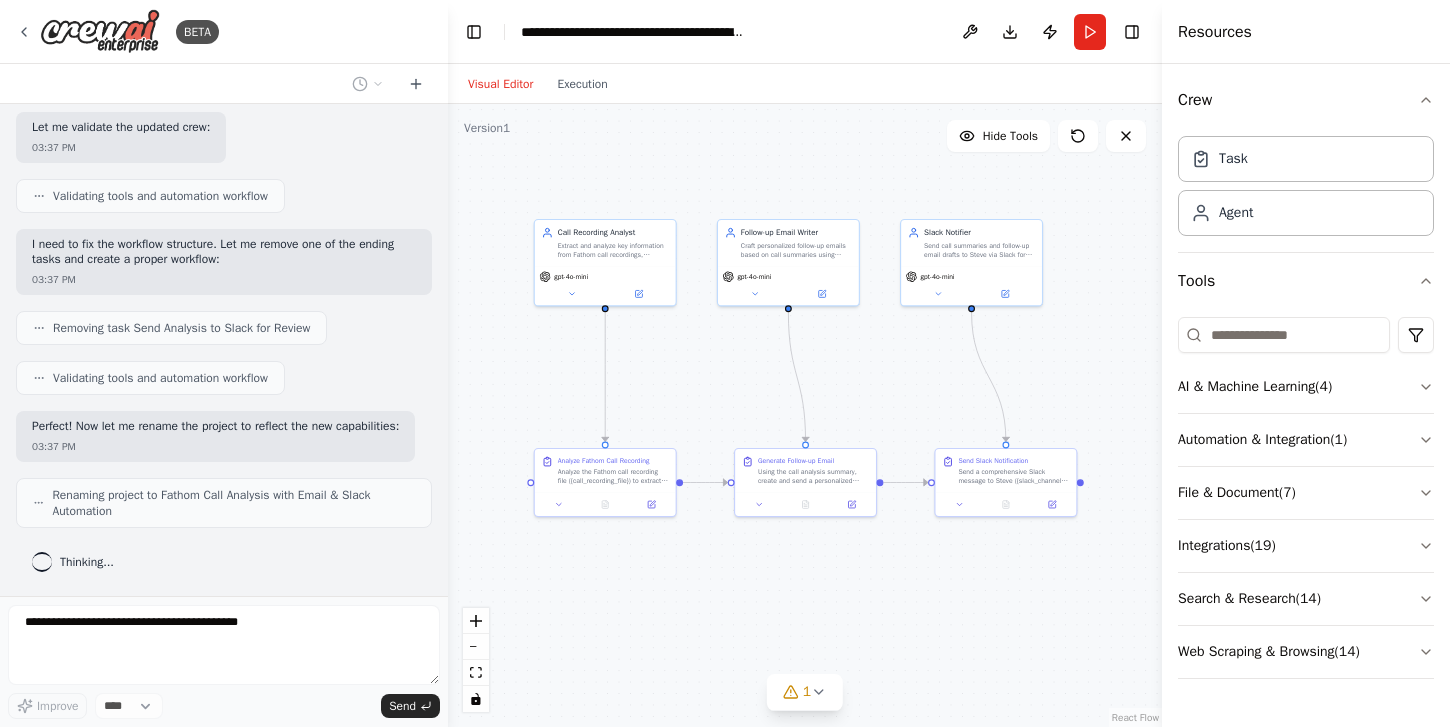 drag, startPoint x: 761, startPoint y: 494, endPoint x: 721, endPoint y: 408, distance: 94.847244 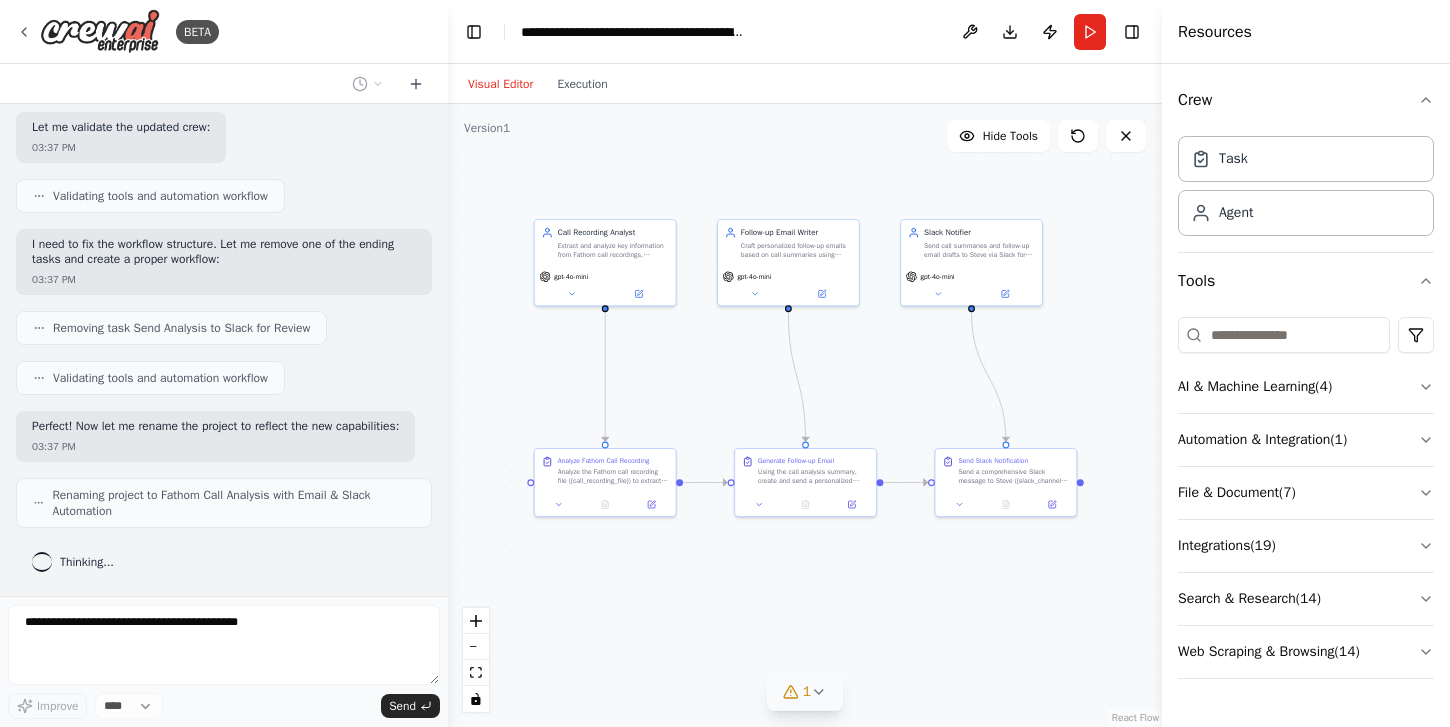 click on "1" at bounding box center (805, 692) 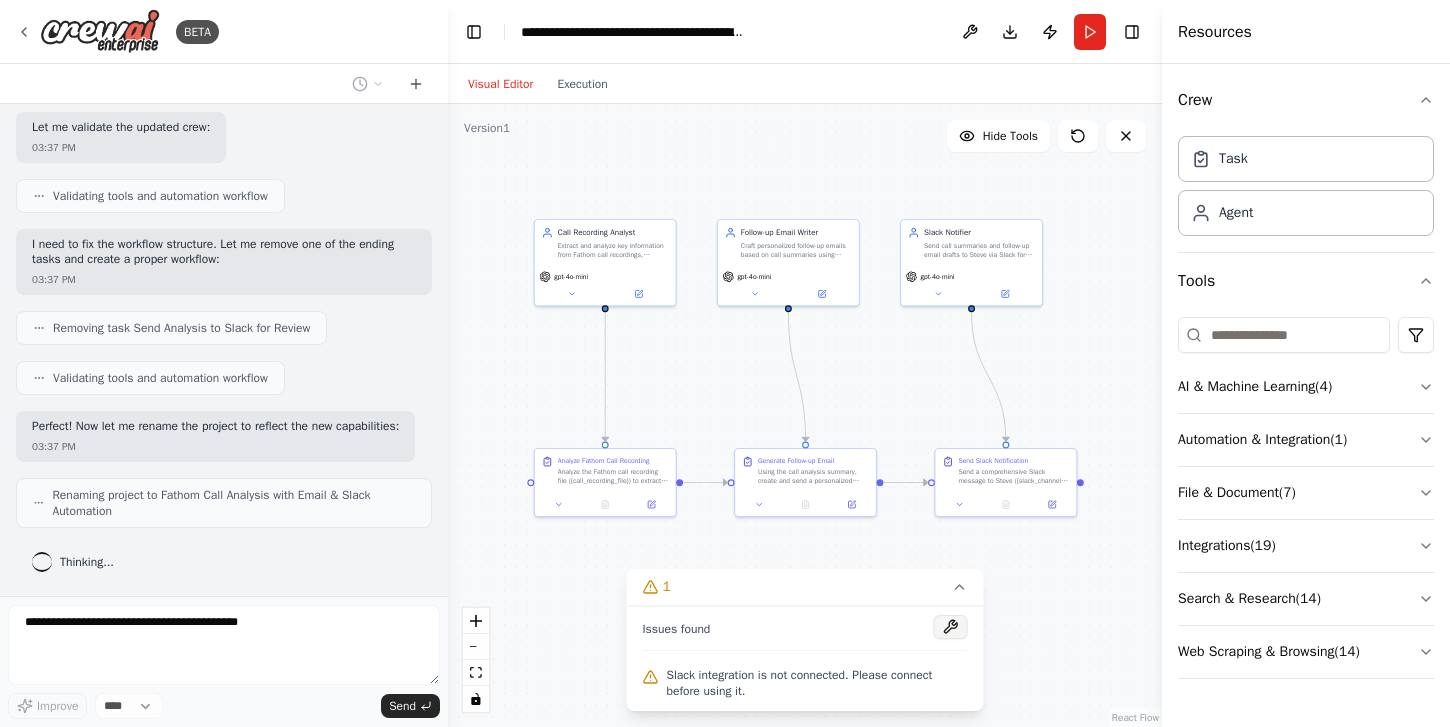 click at bounding box center [951, 627] 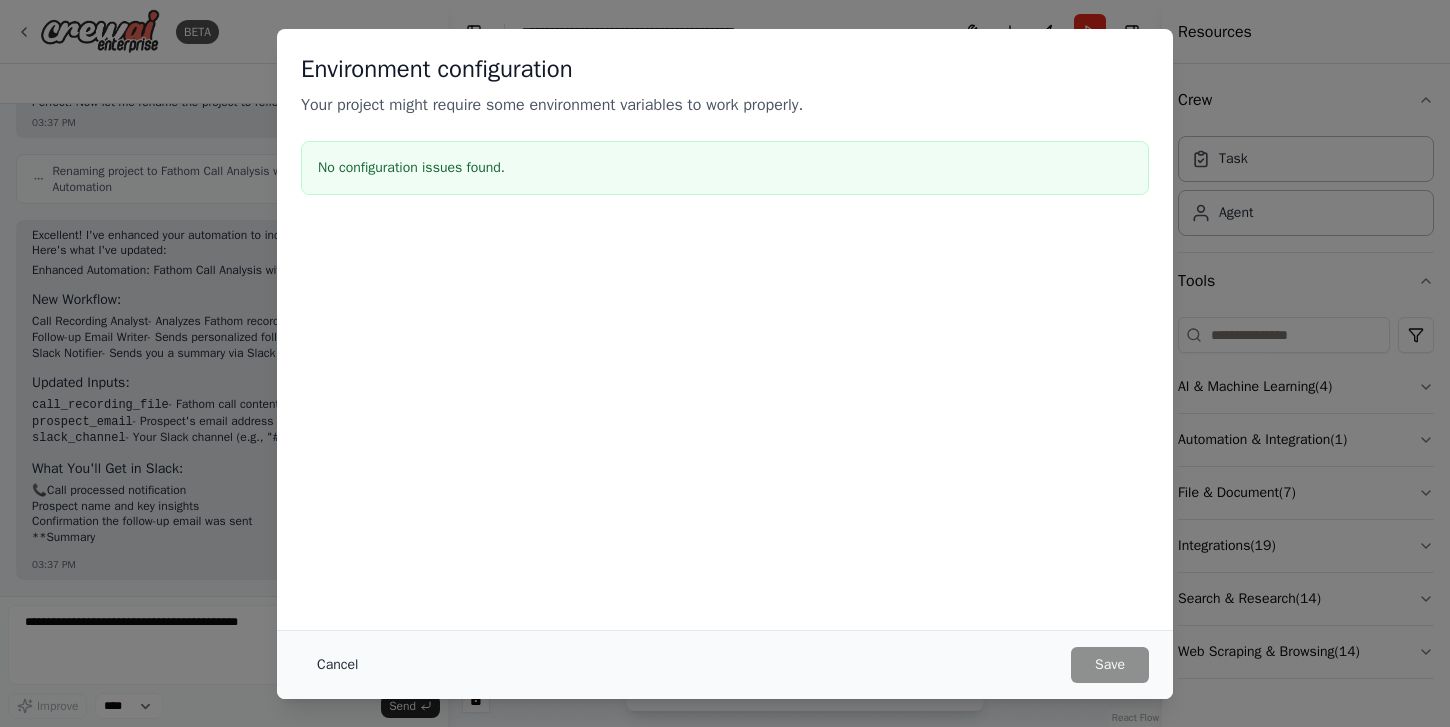 click on "Cancel" at bounding box center (337, 665) 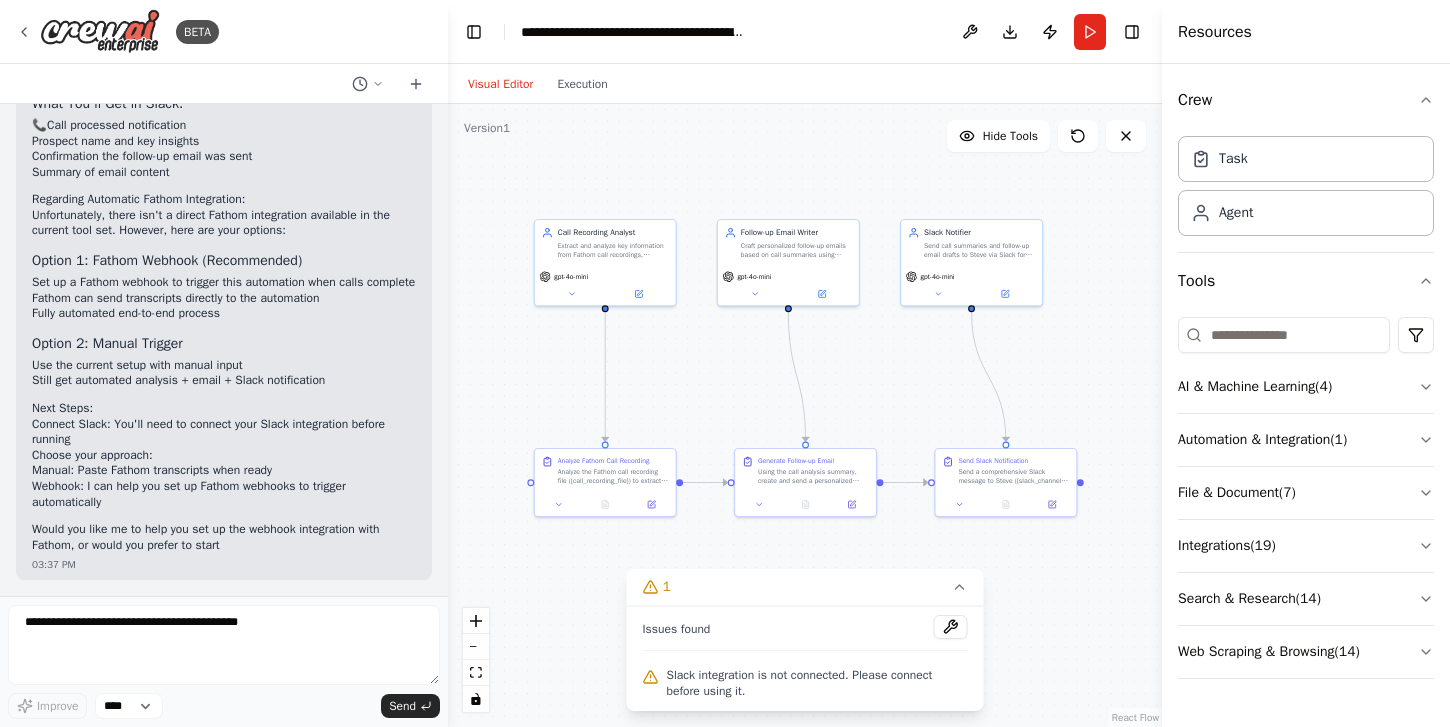 scroll, scrollTop: 5125, scrollLeft: 0, axis: vertical 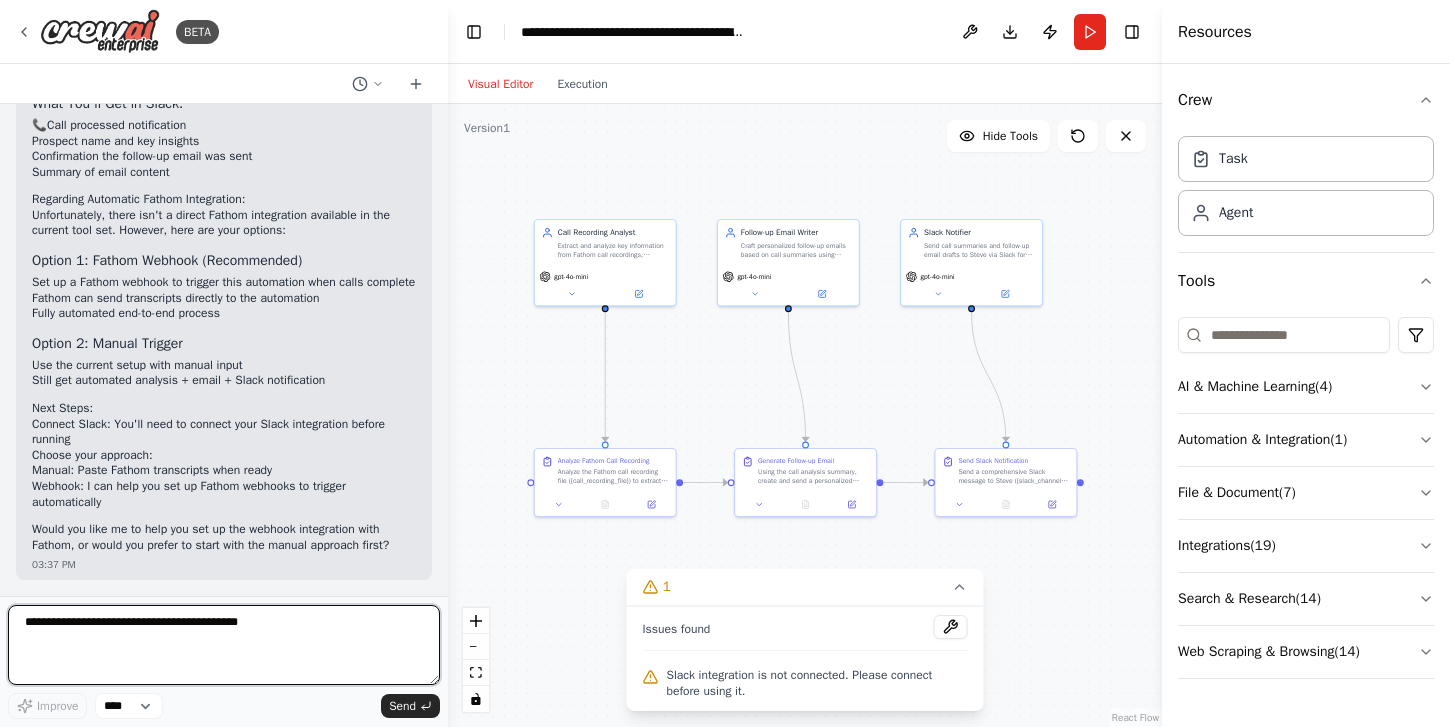 click at bounding box center [224, 645] 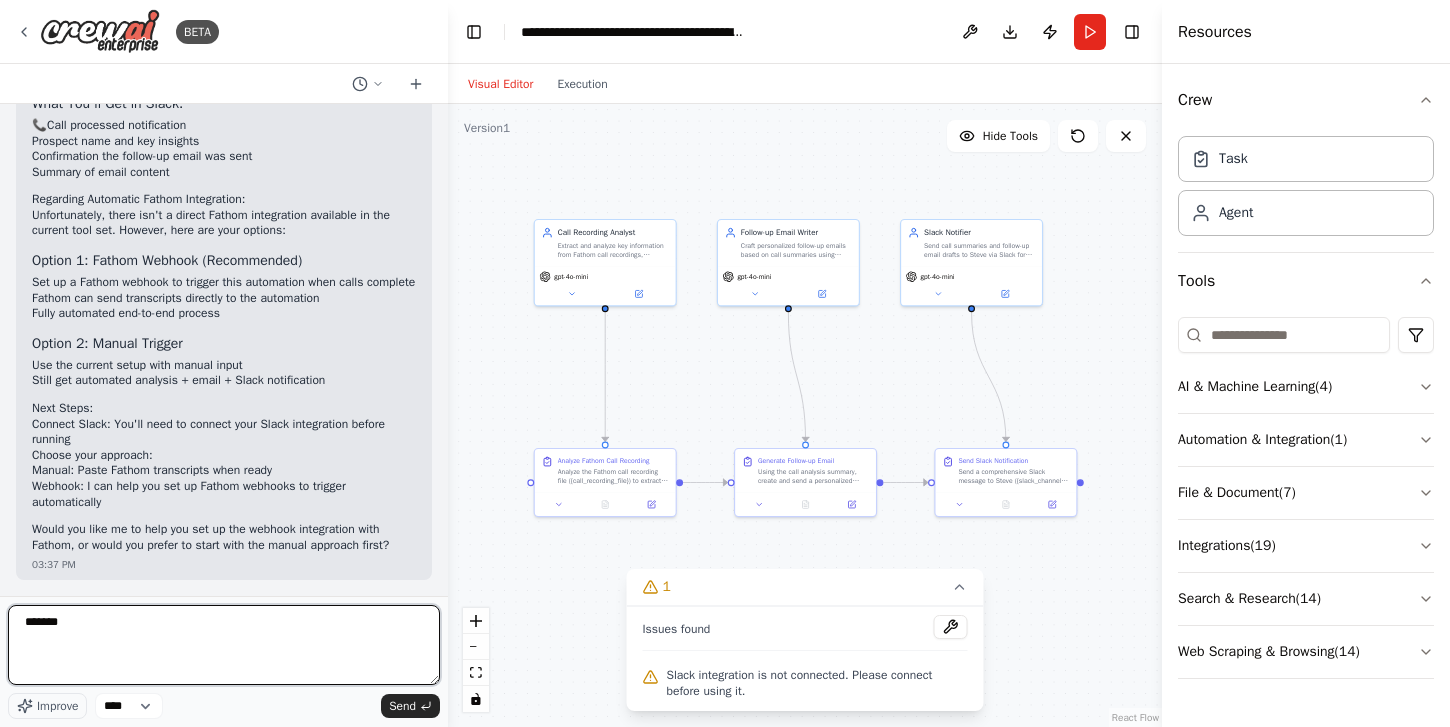 type on "********" 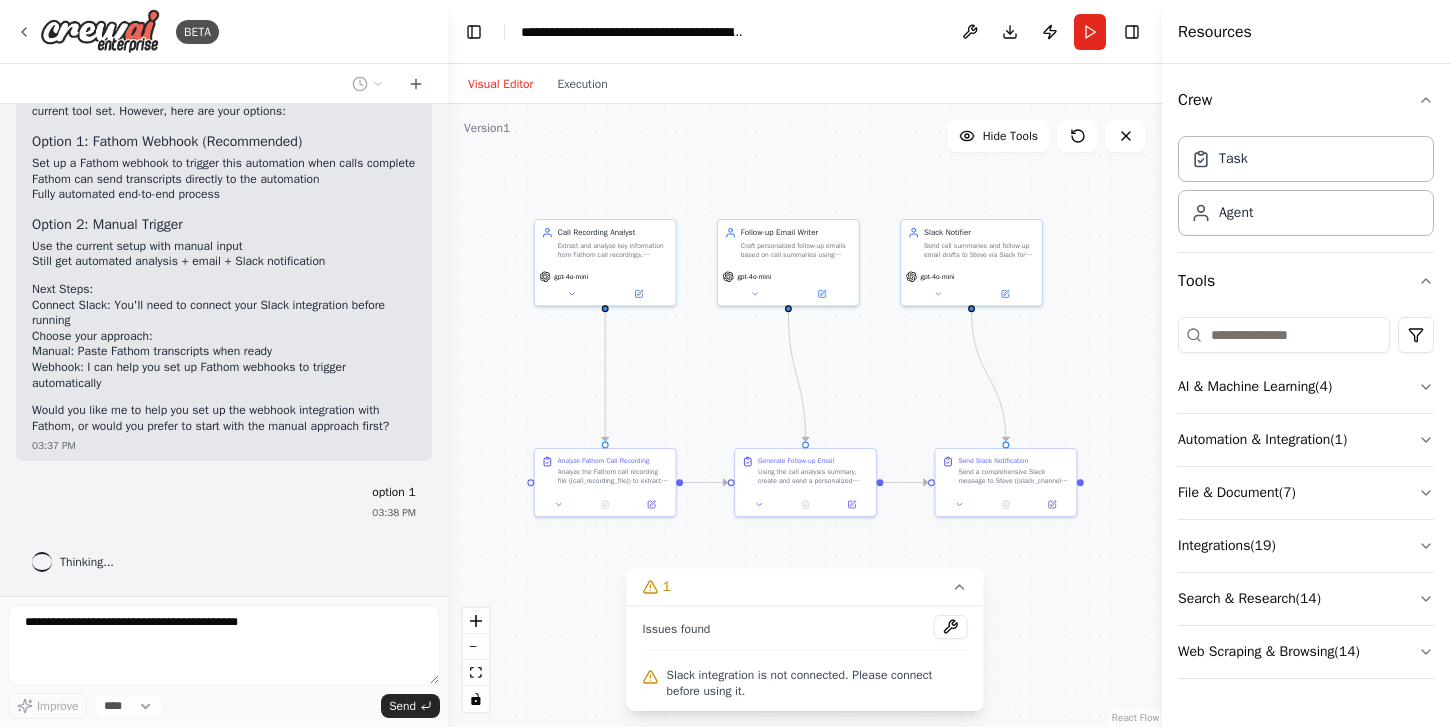scroll, scrollTop: 5244, scrollLeft: 0, axis: vertical 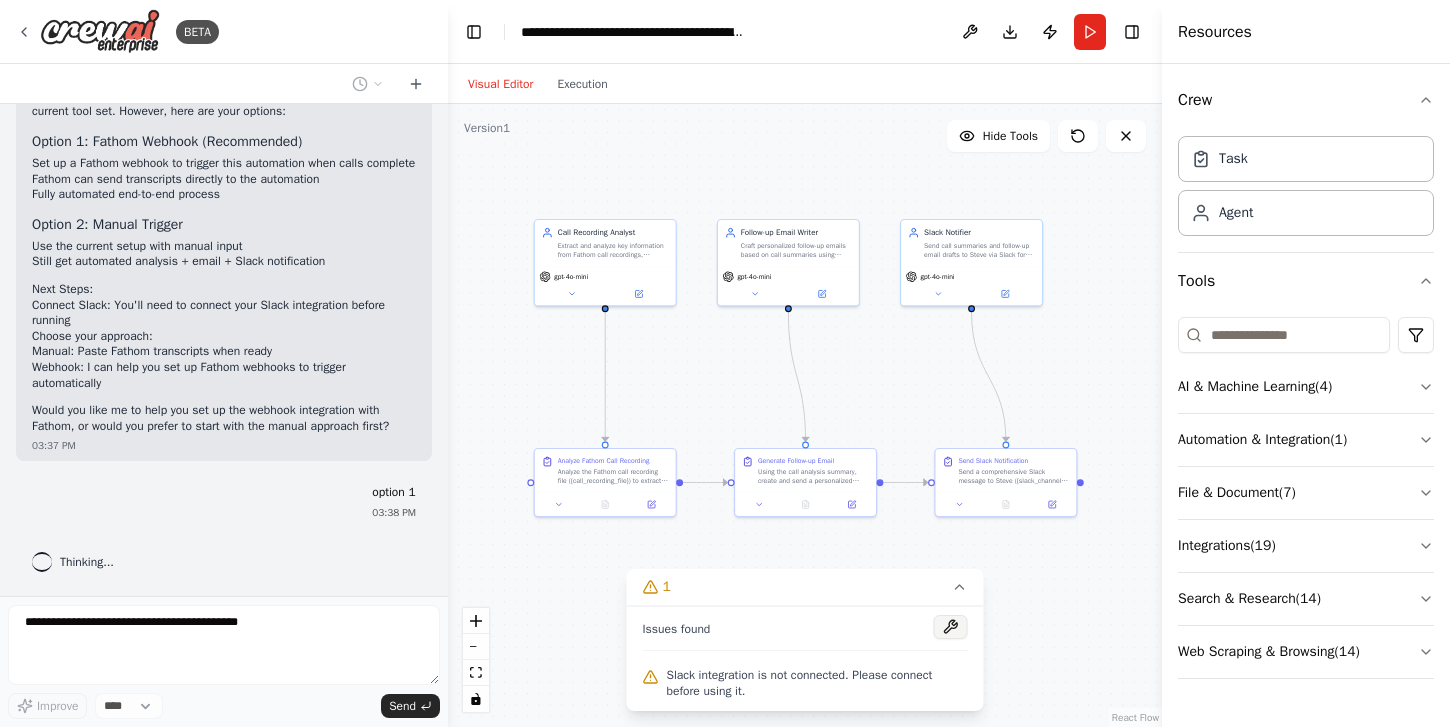 click at bounding box center (951, 627) 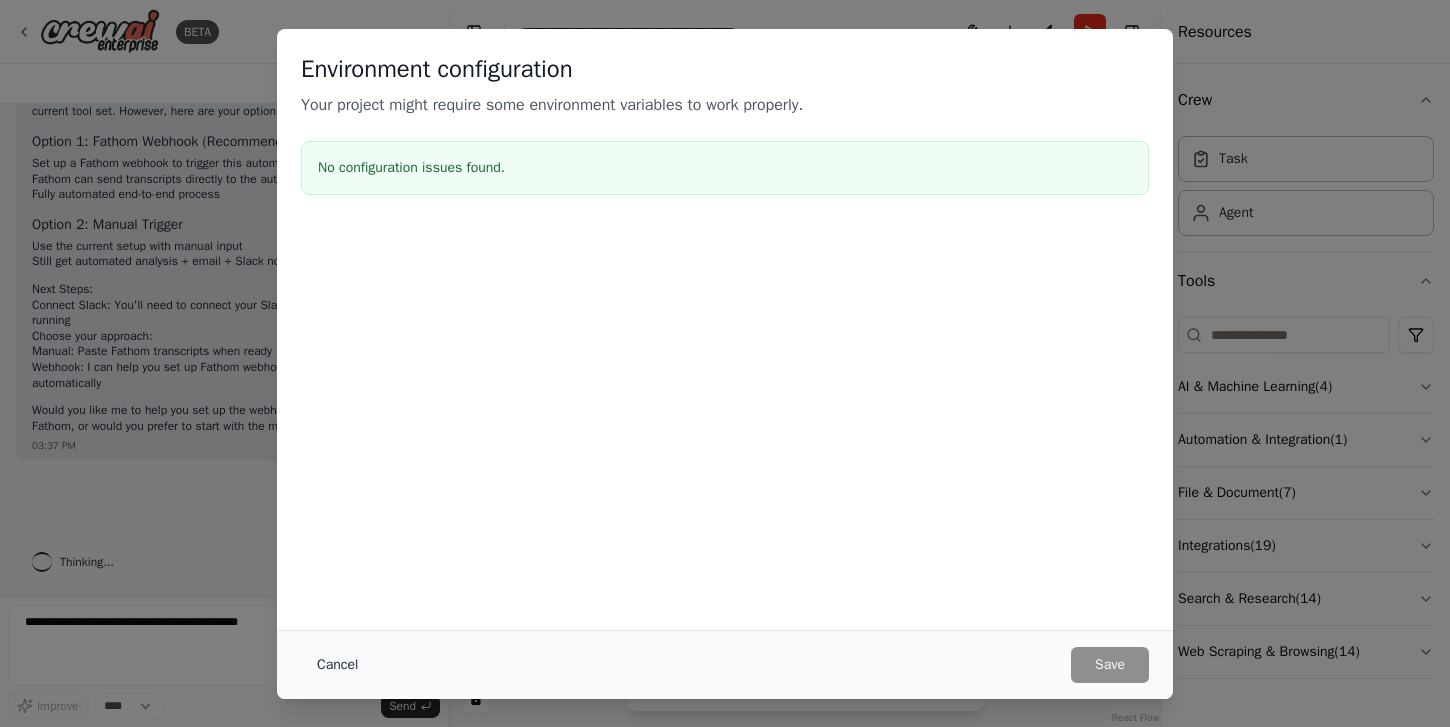click on "Cancel" at bounding box center [337, 665] 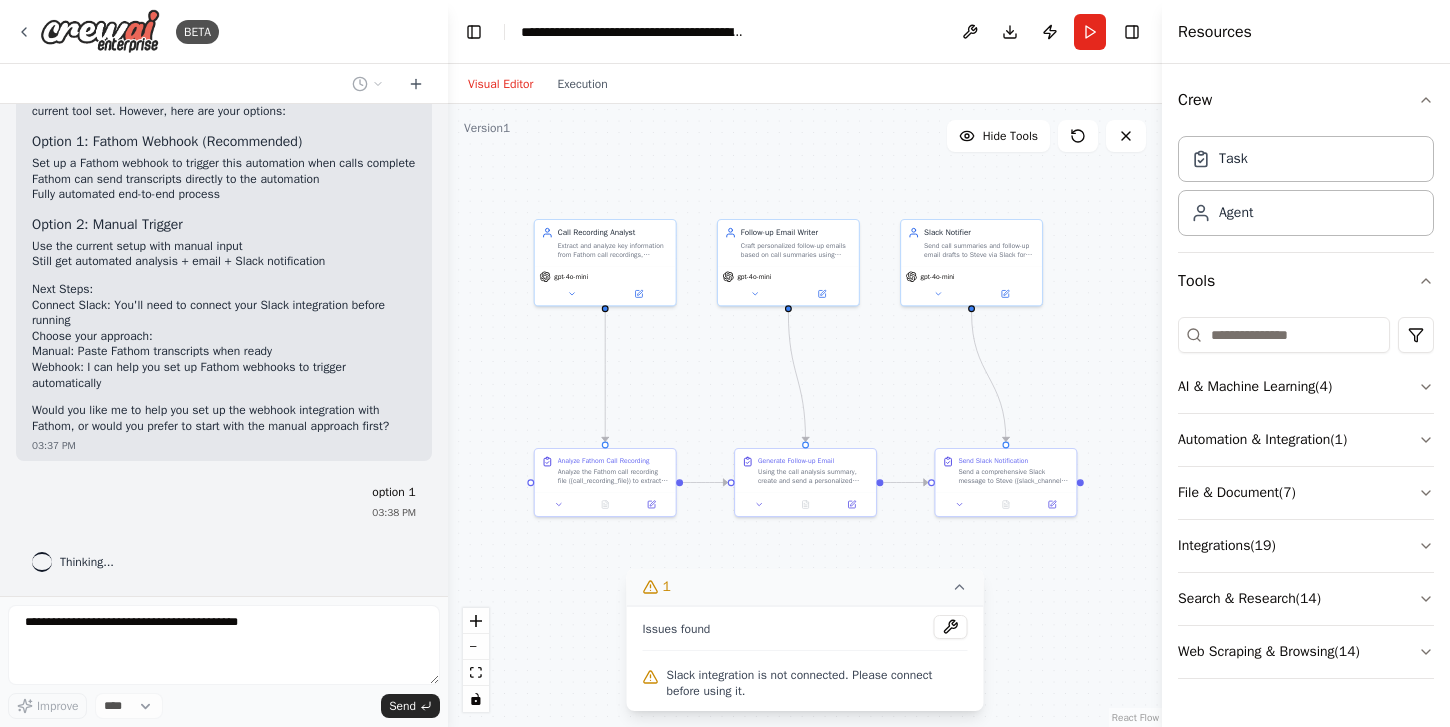 click 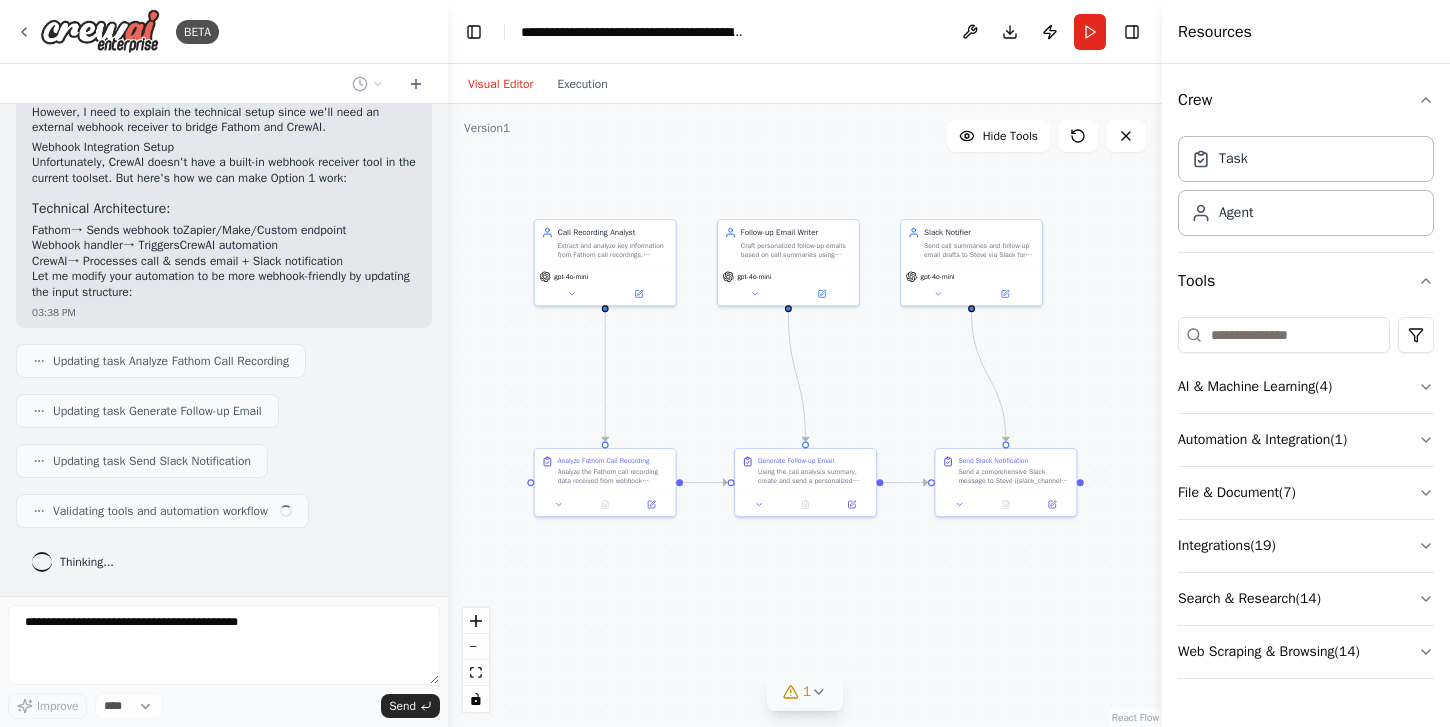 scroll, scrollTop: 5774, scrollLeft: 0, axis: vertical 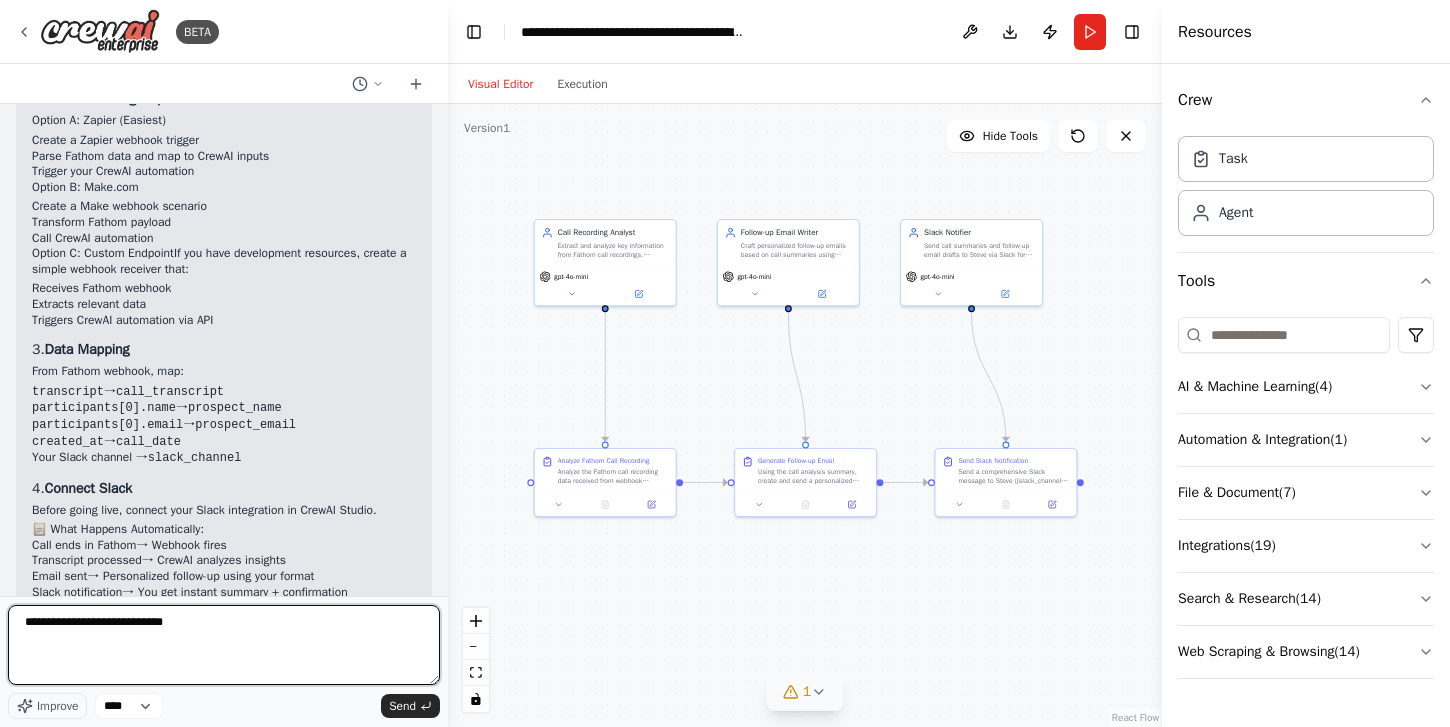 type on "**********" 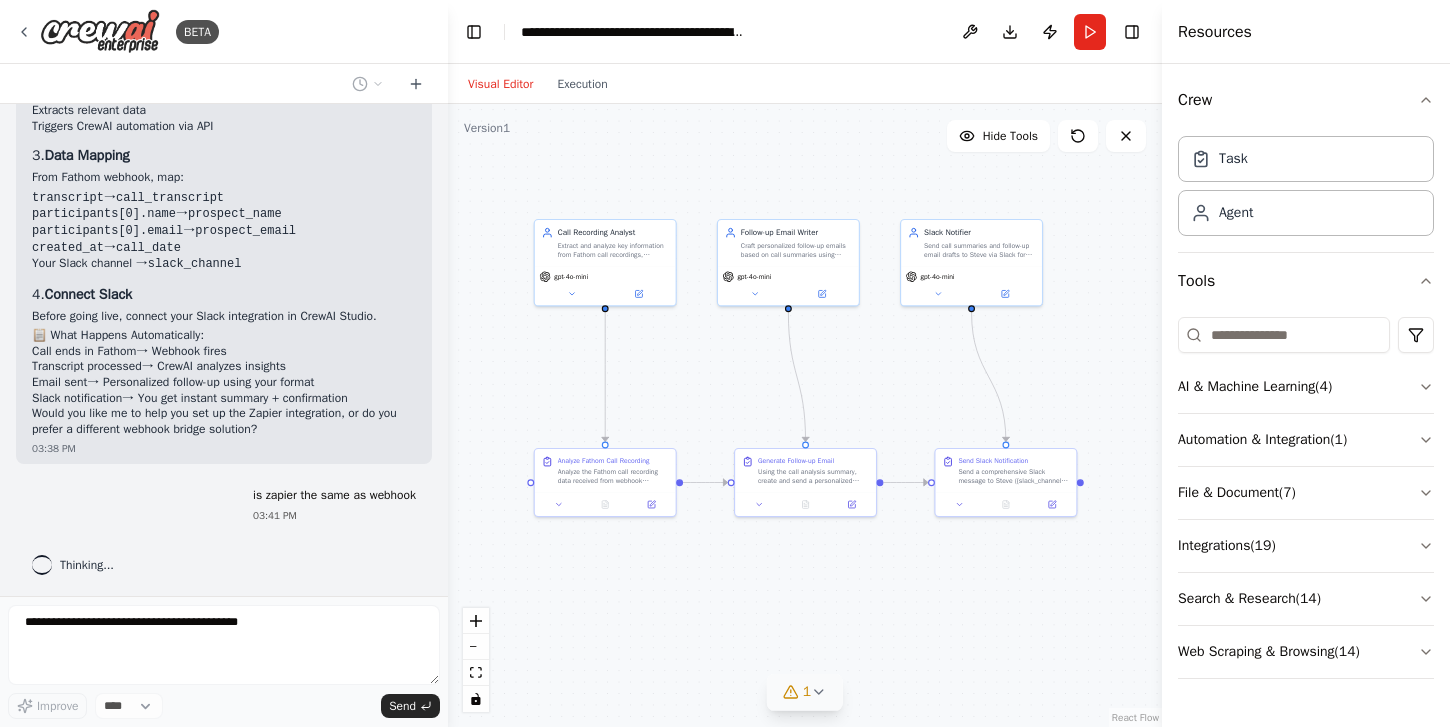 scroll, scrollTop: 6432, scrollLeft: 0, axis: vertical 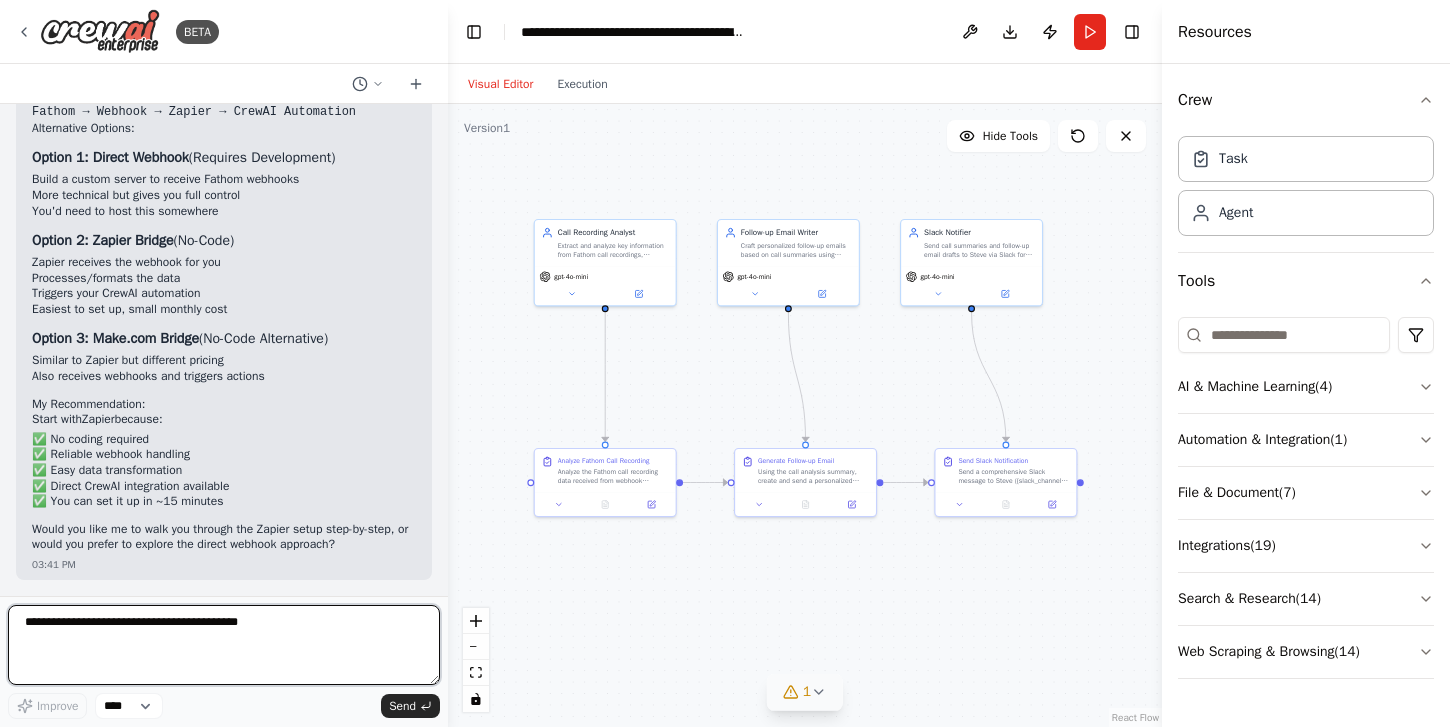 click at bounding box center (224, 645) 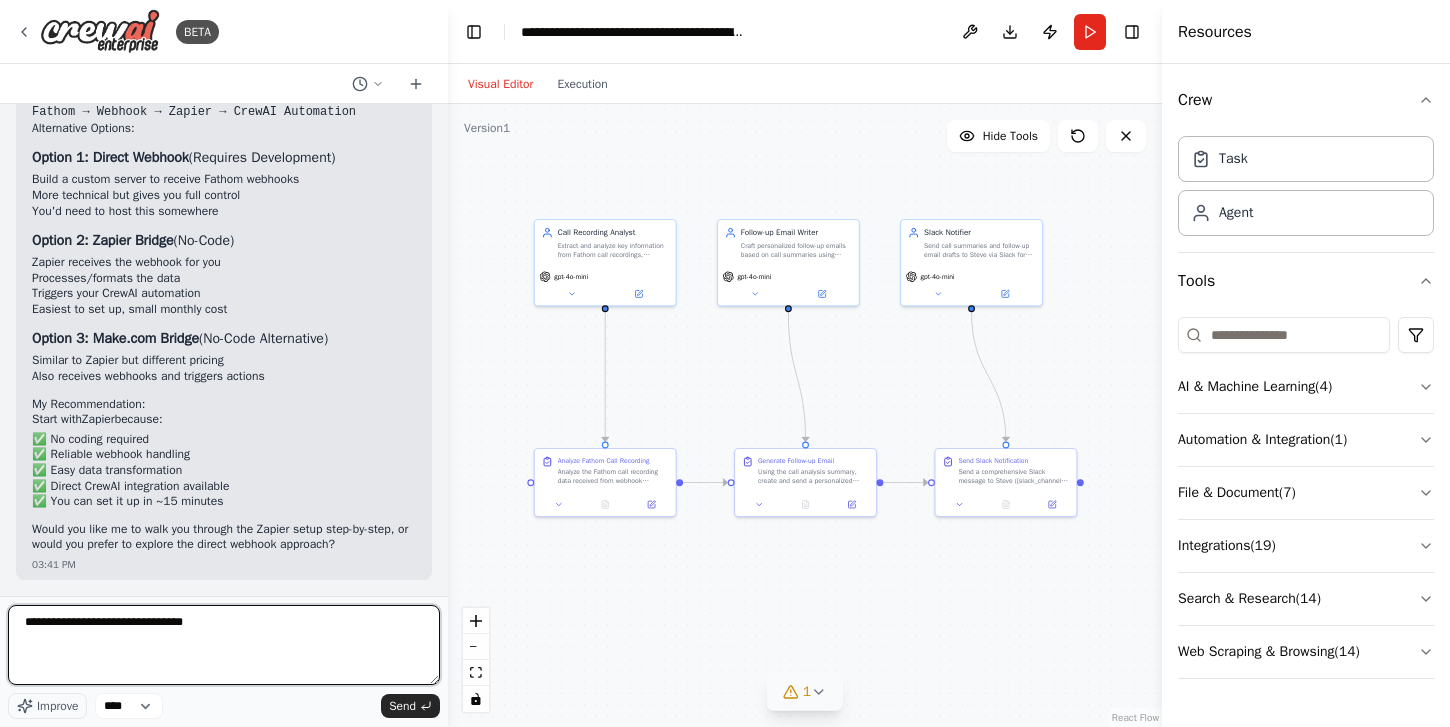 type on "**********" 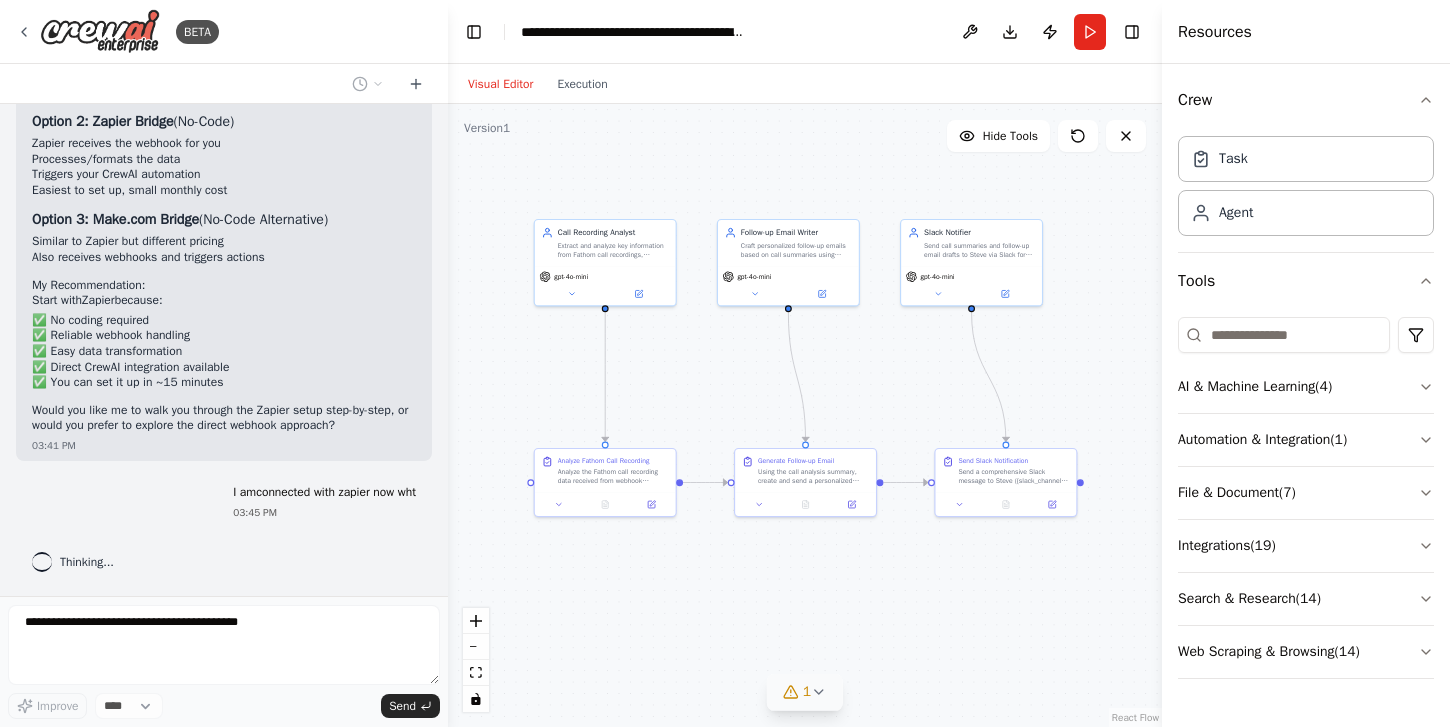 scroll, scrollTop: 7806, scrollLeft: 0, axis: vertical 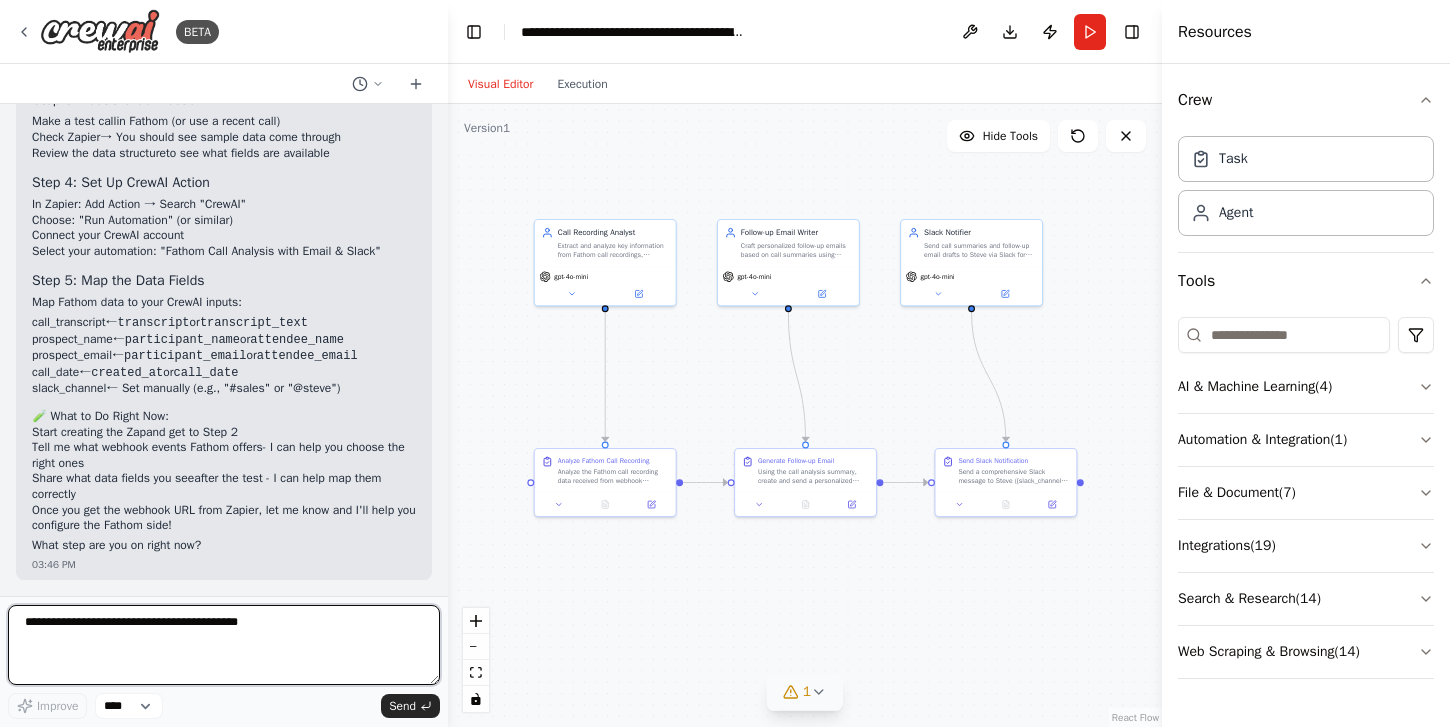 click at bounding box center [224, 645] 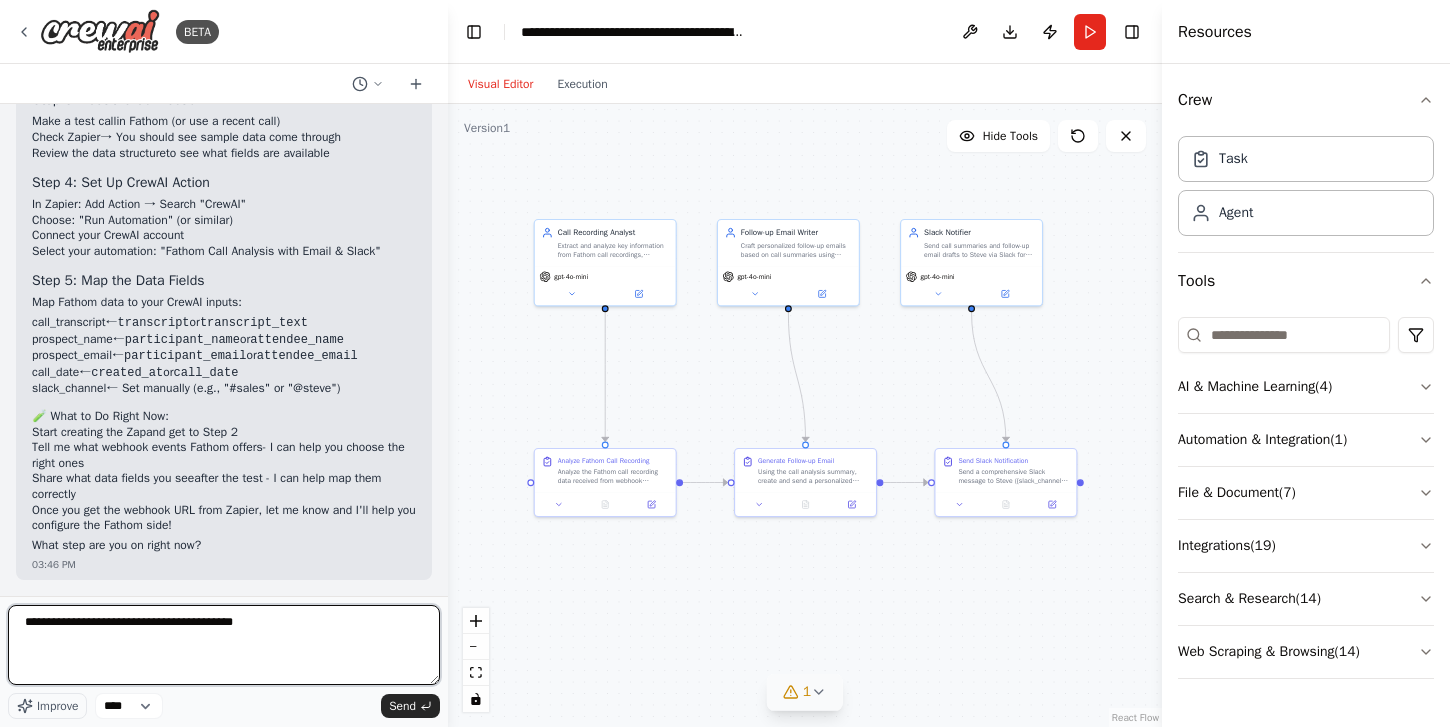 type on "**********" 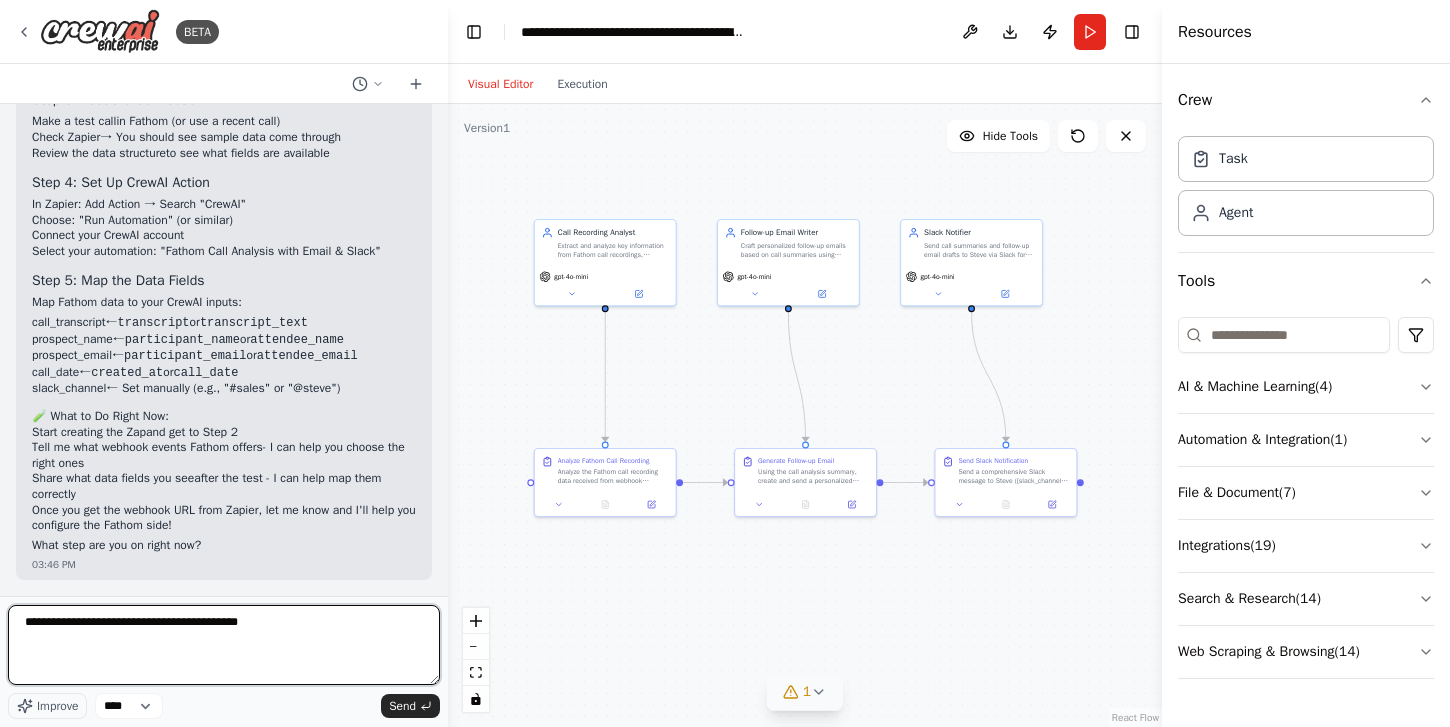 type 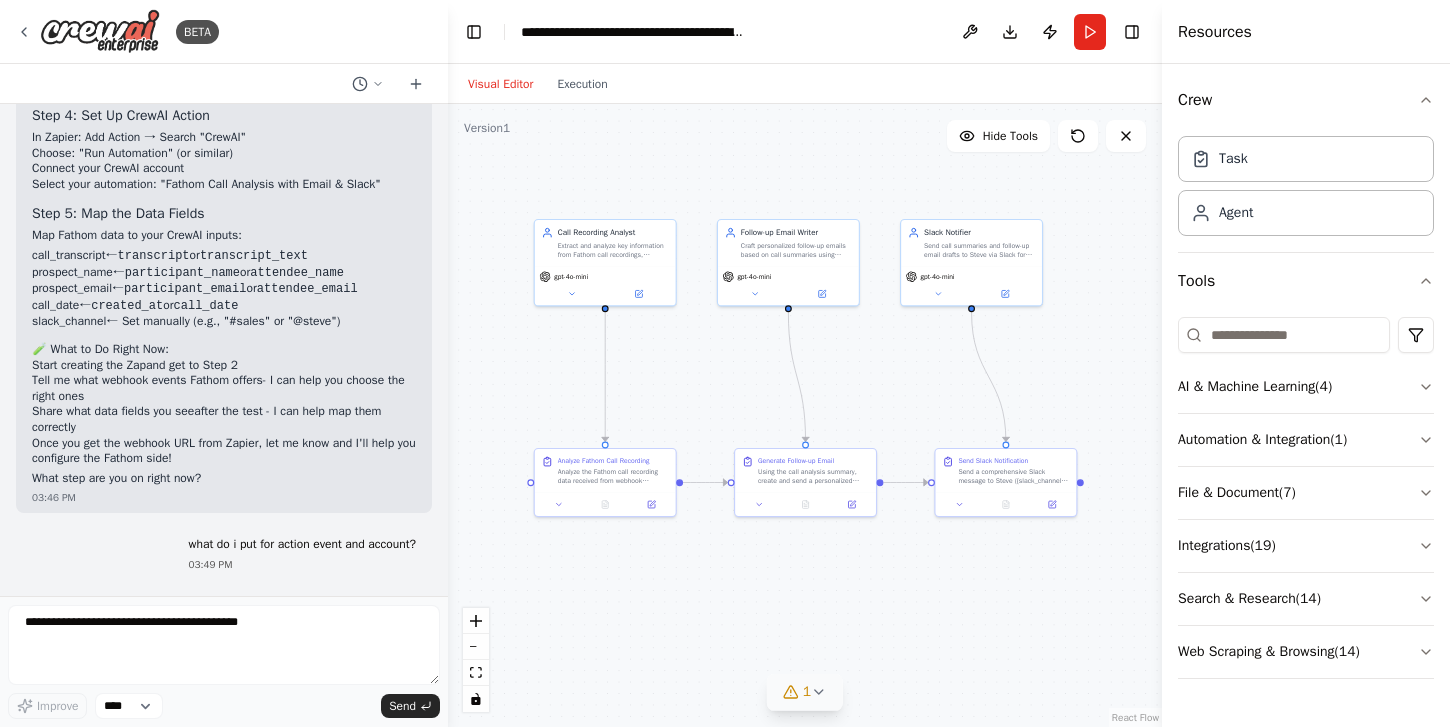 scroll, scrollTop: 8756, scrollLeft: 0, axis: vertical 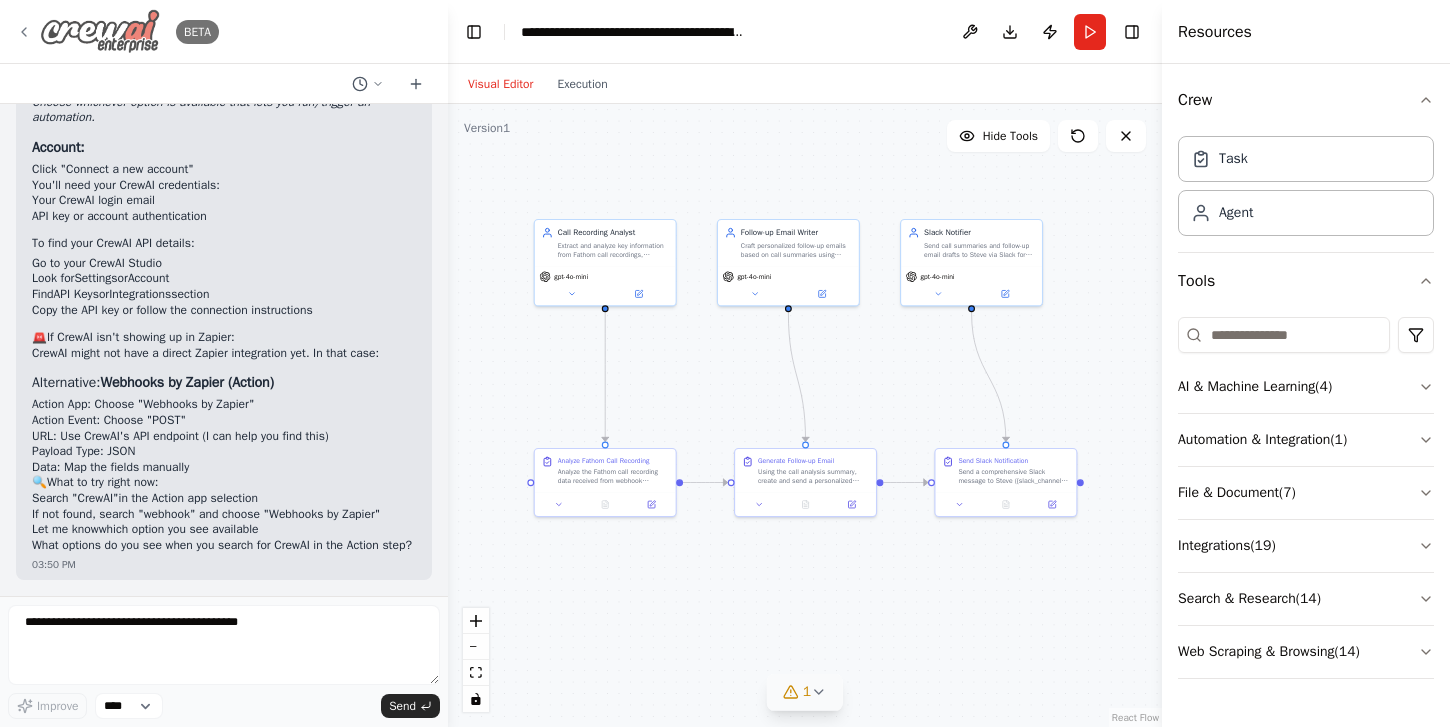 click at bounding box center (100, 31) 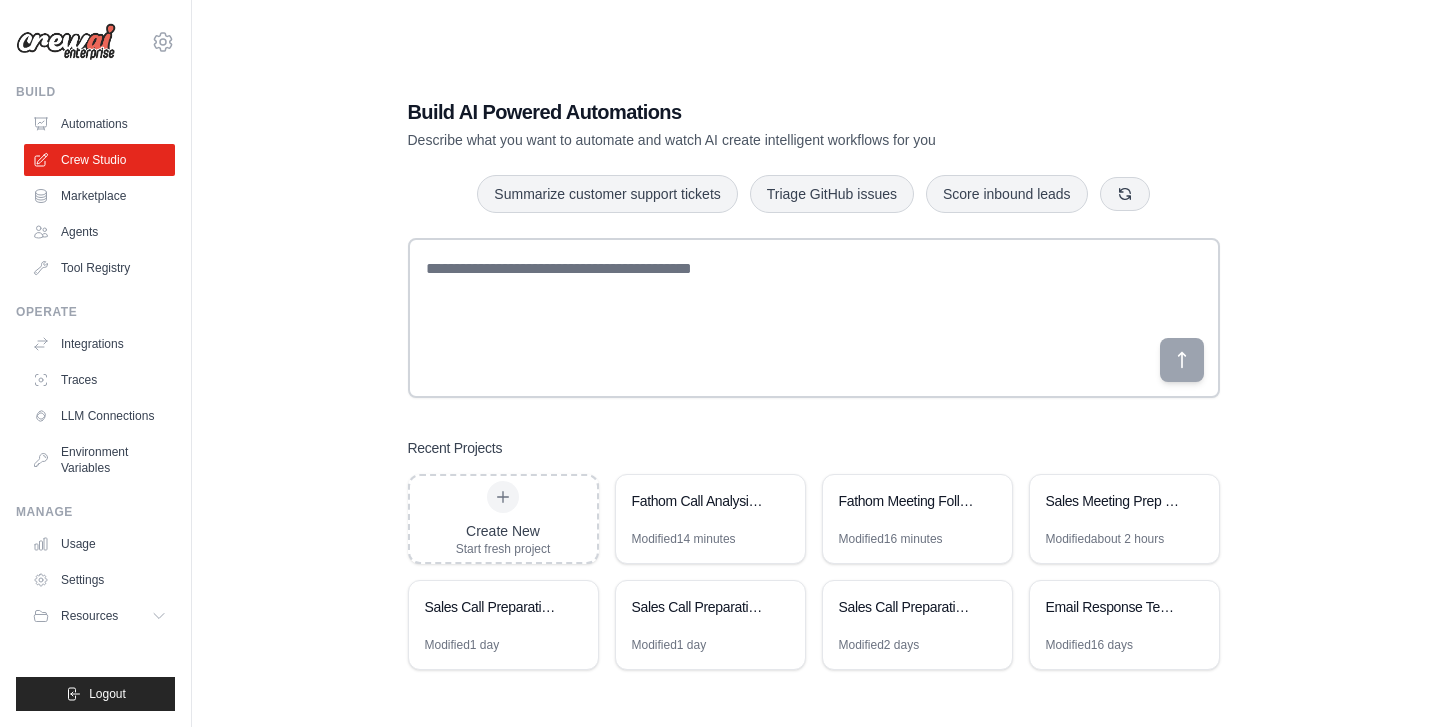 scroll, scrollTop: 0, scrollLeft: 0, axis: both 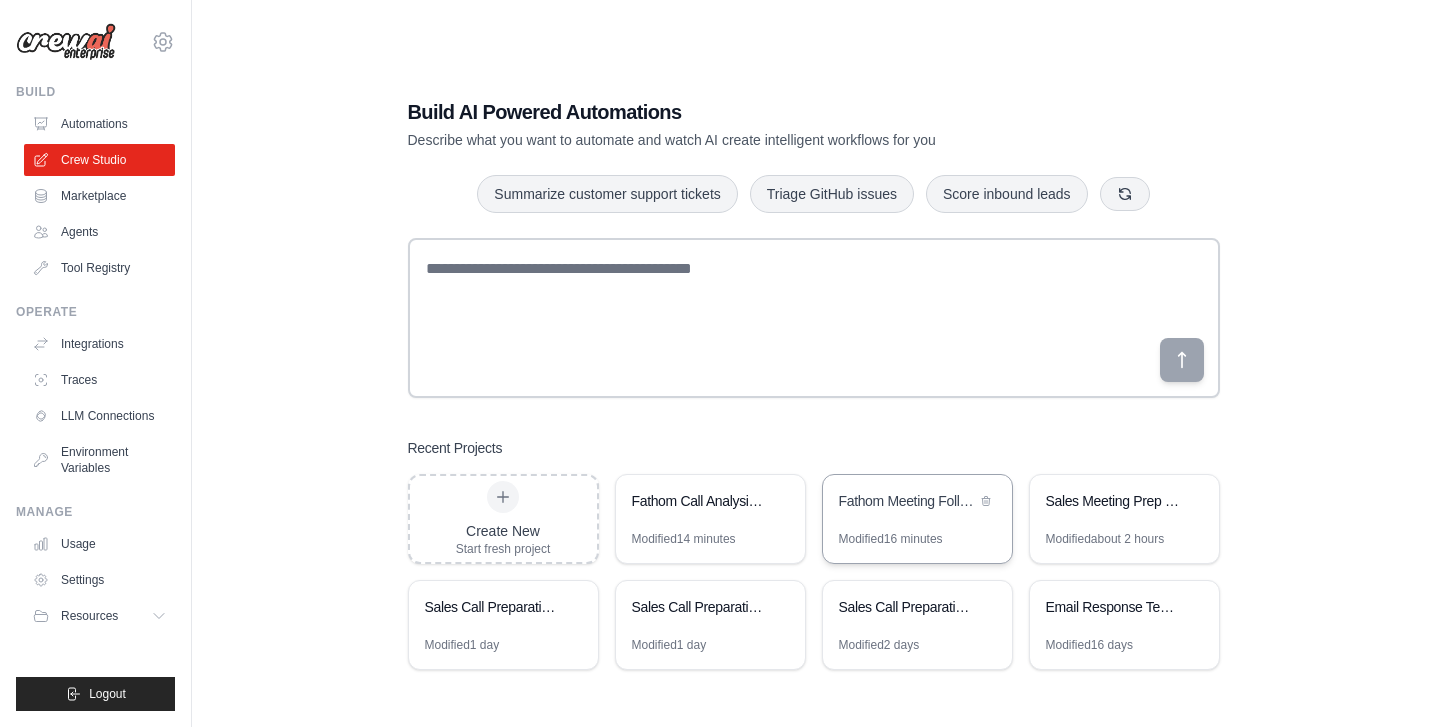 click on "Fathom Meeting Follow-up Automation" at bounding box center [917, 503] 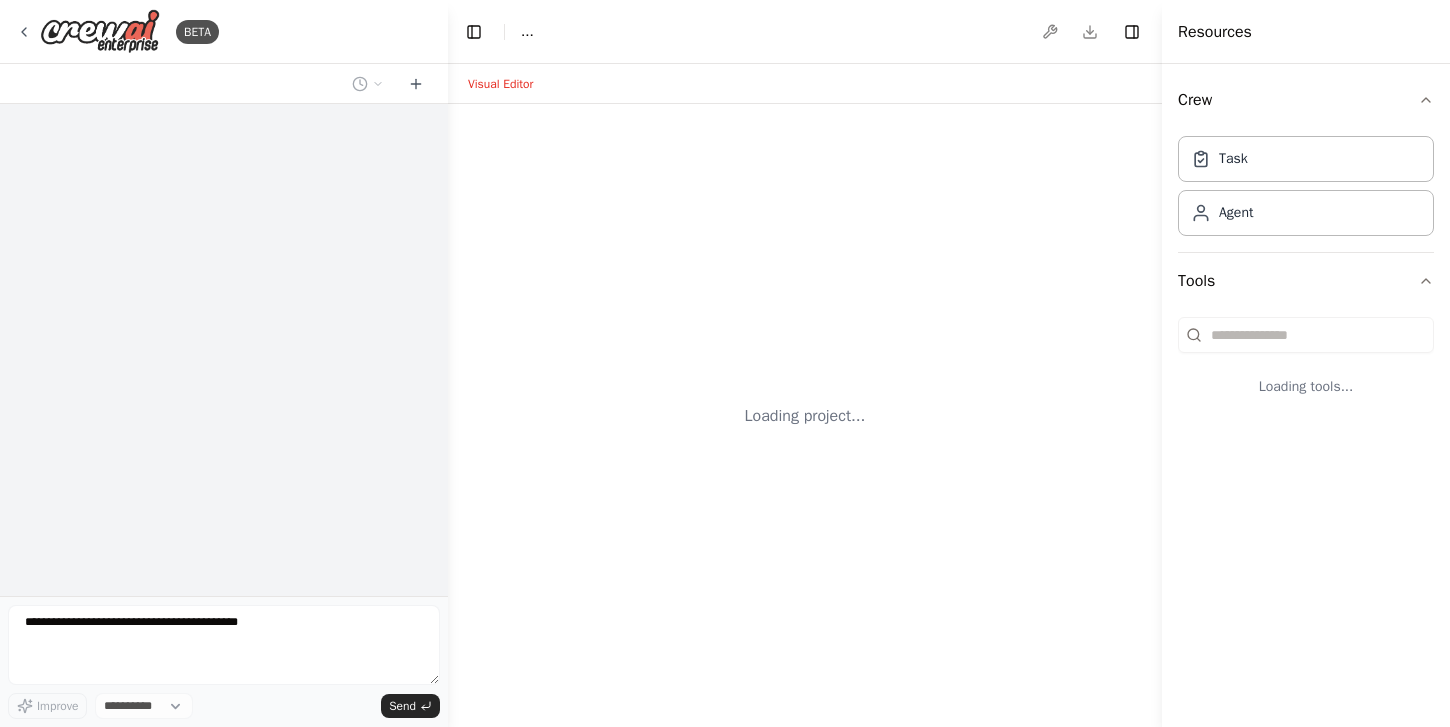 scroll, scrollTop: 0, scrollLeft: 0, axis: both 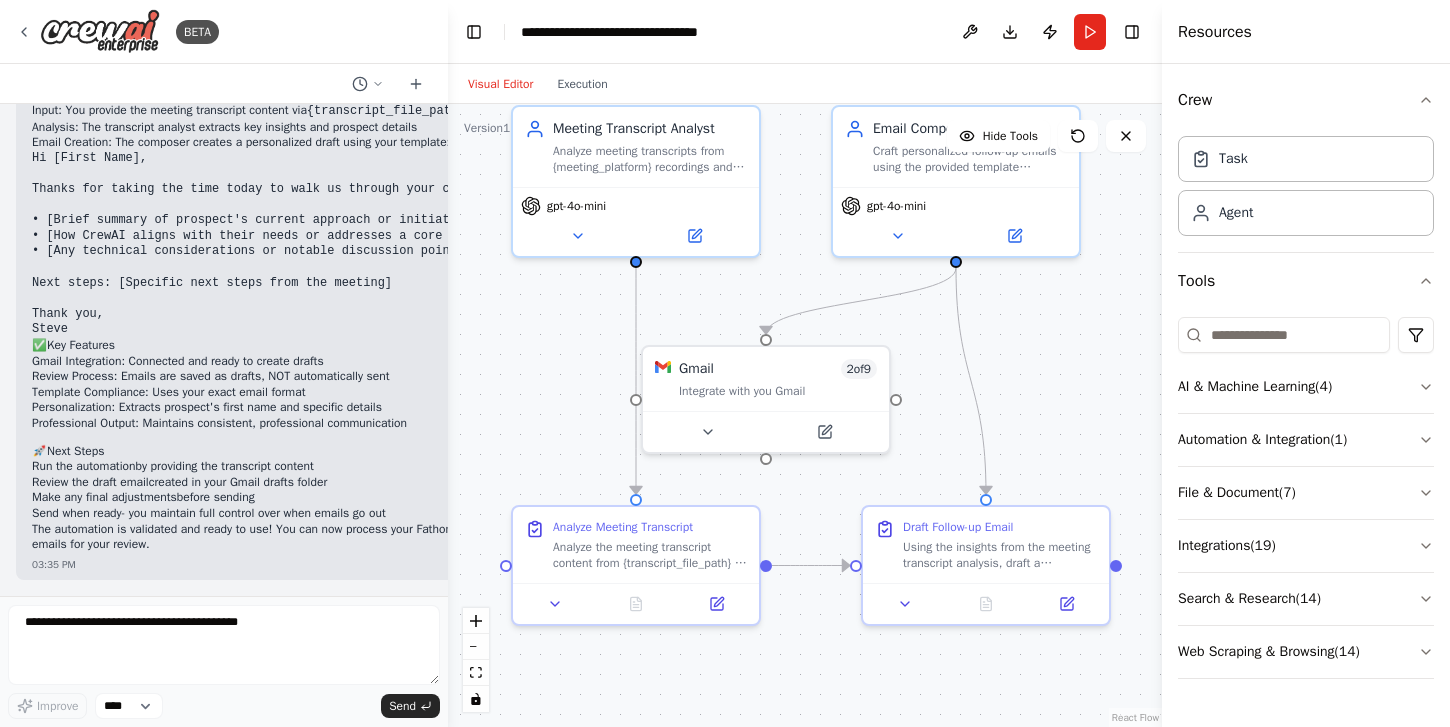 drag, startPoint x: 1115, startPoint y: 451, endPoint x: 1078, endPoint y: 352, distance: 105.68822 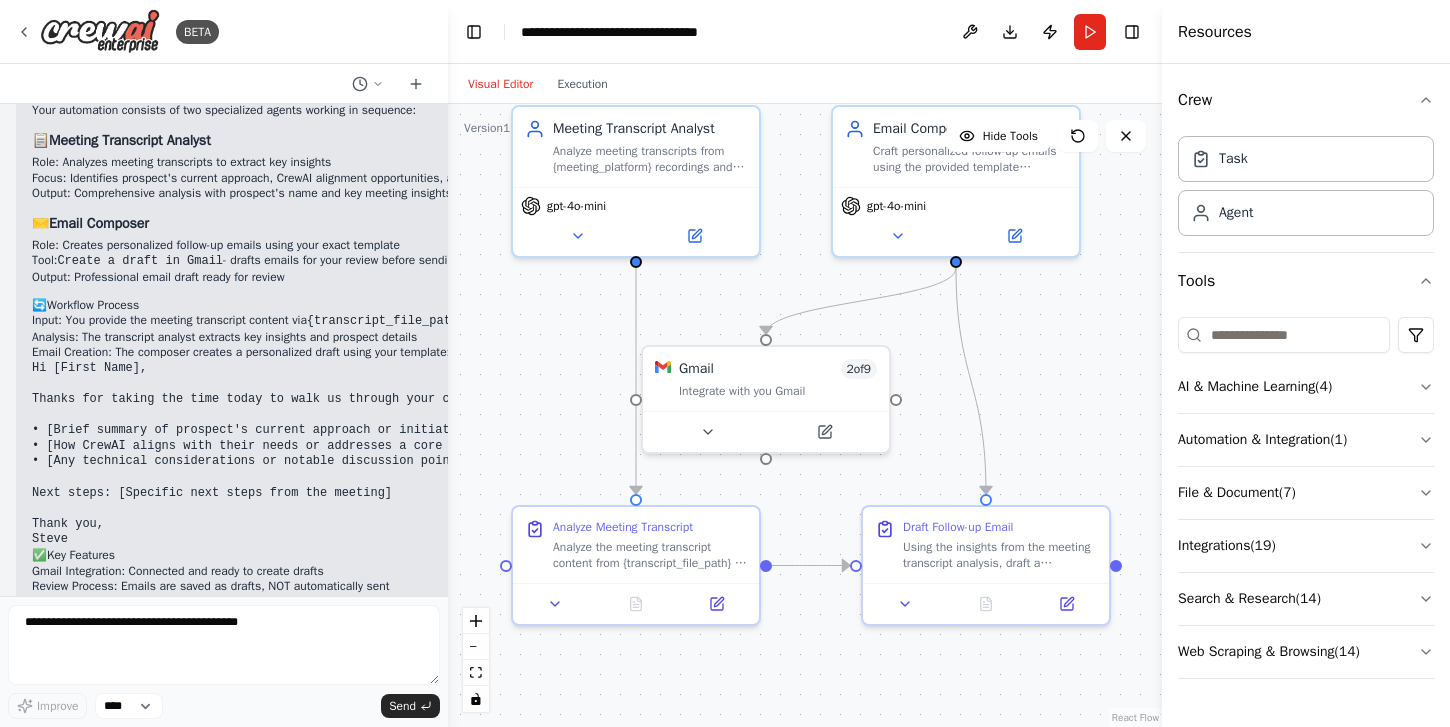 scroll, scrollTop: 2779, scrollLeft: 0, axis: vertical 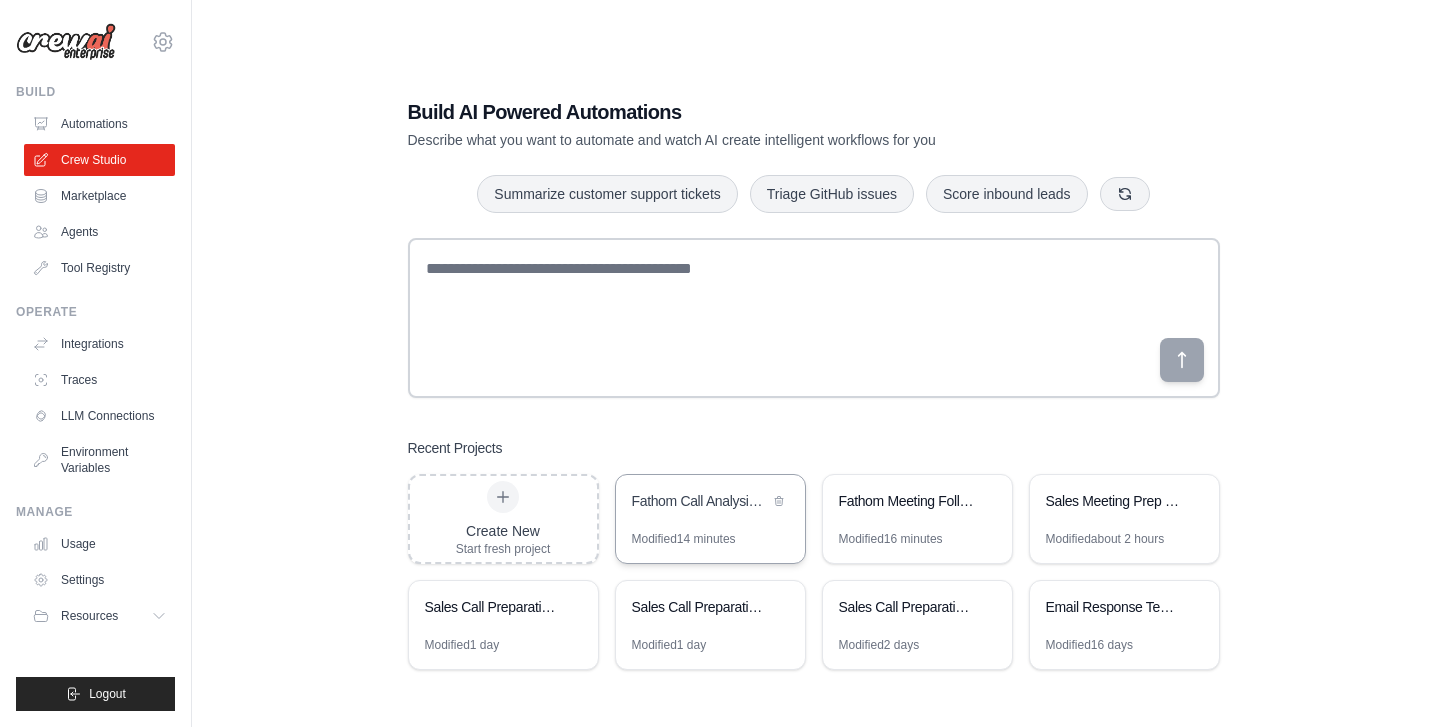 click on "Fathom Call Analysis with Email & Slack Automation" at bounding box center (710, 503) 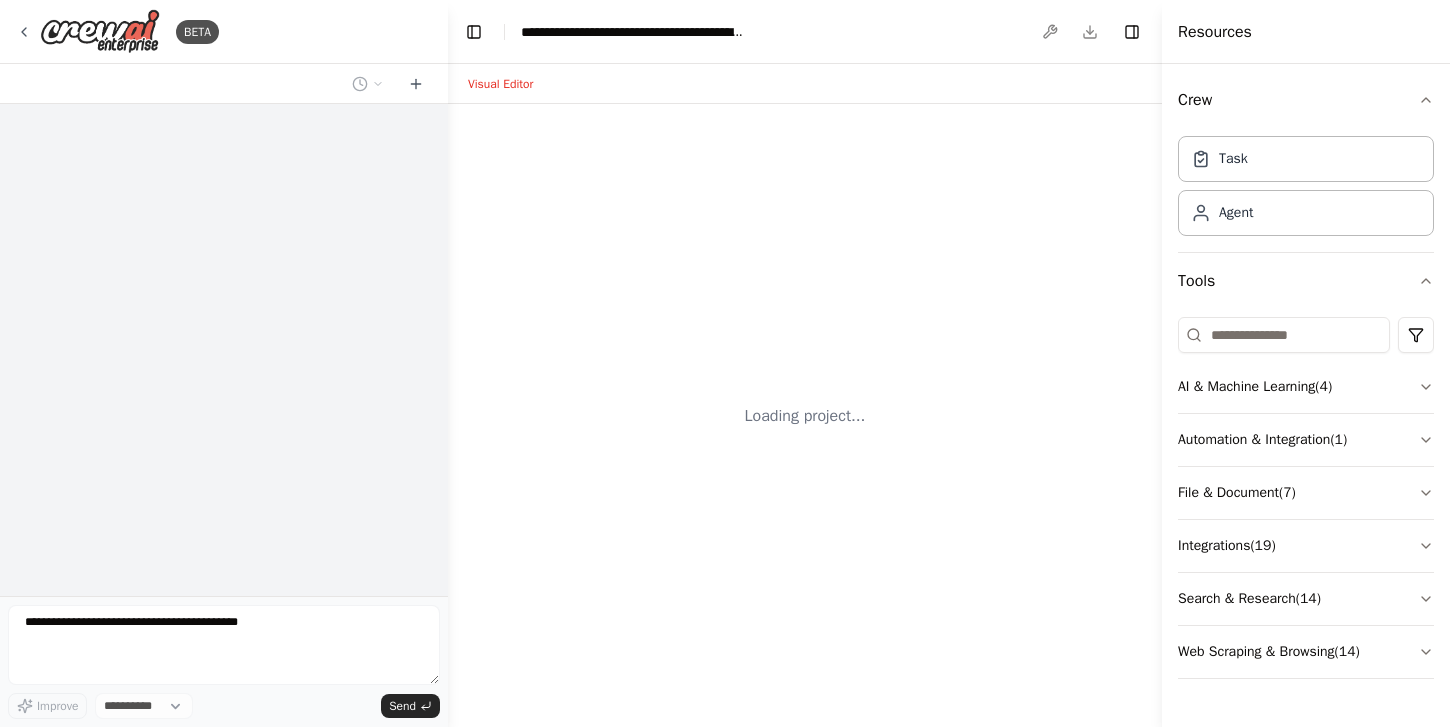 scroll, scrollTop: 0, scrollLeft: 0, axis: both 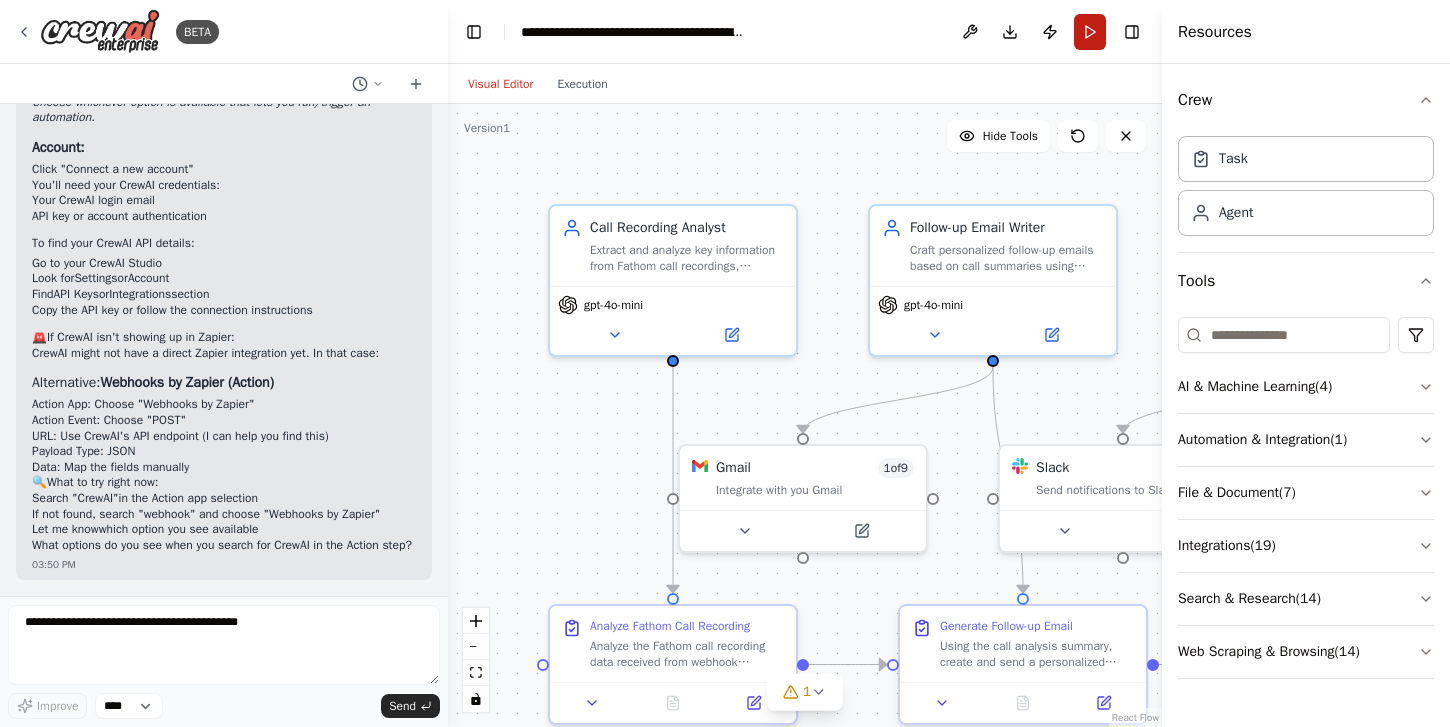 click on "Run" at bounding box center [1090, 32] 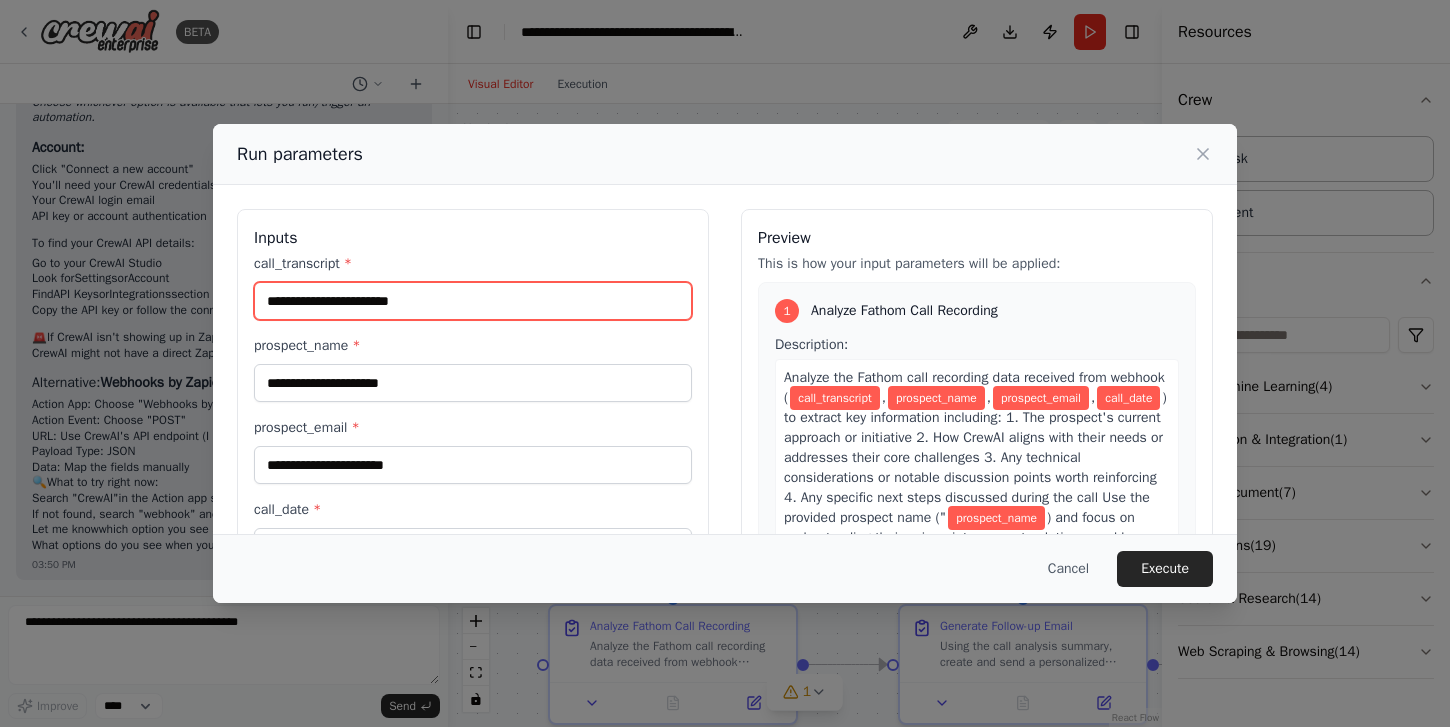 click on "call_transcript *" at bounding box center [473, 301] 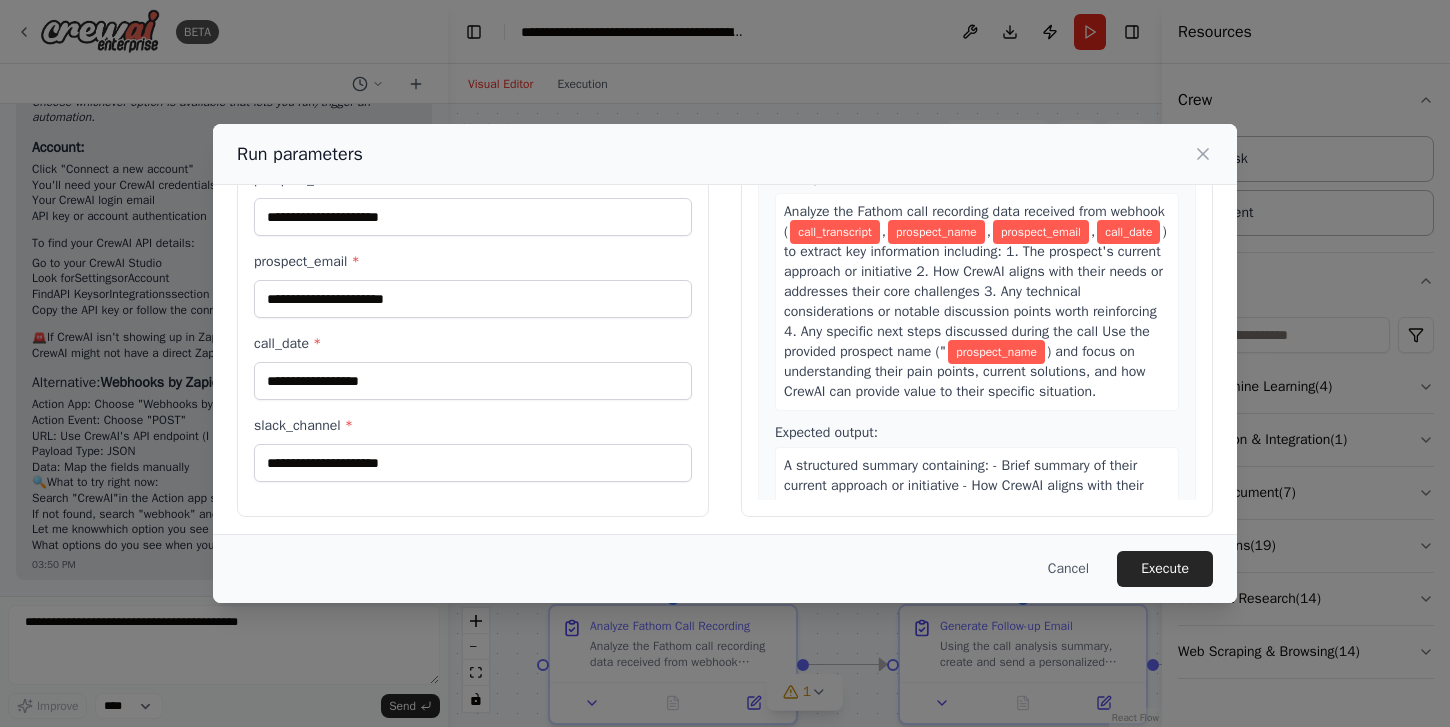 scroll, scrollTop: 172, scrollLeft: 0, axis: vertical 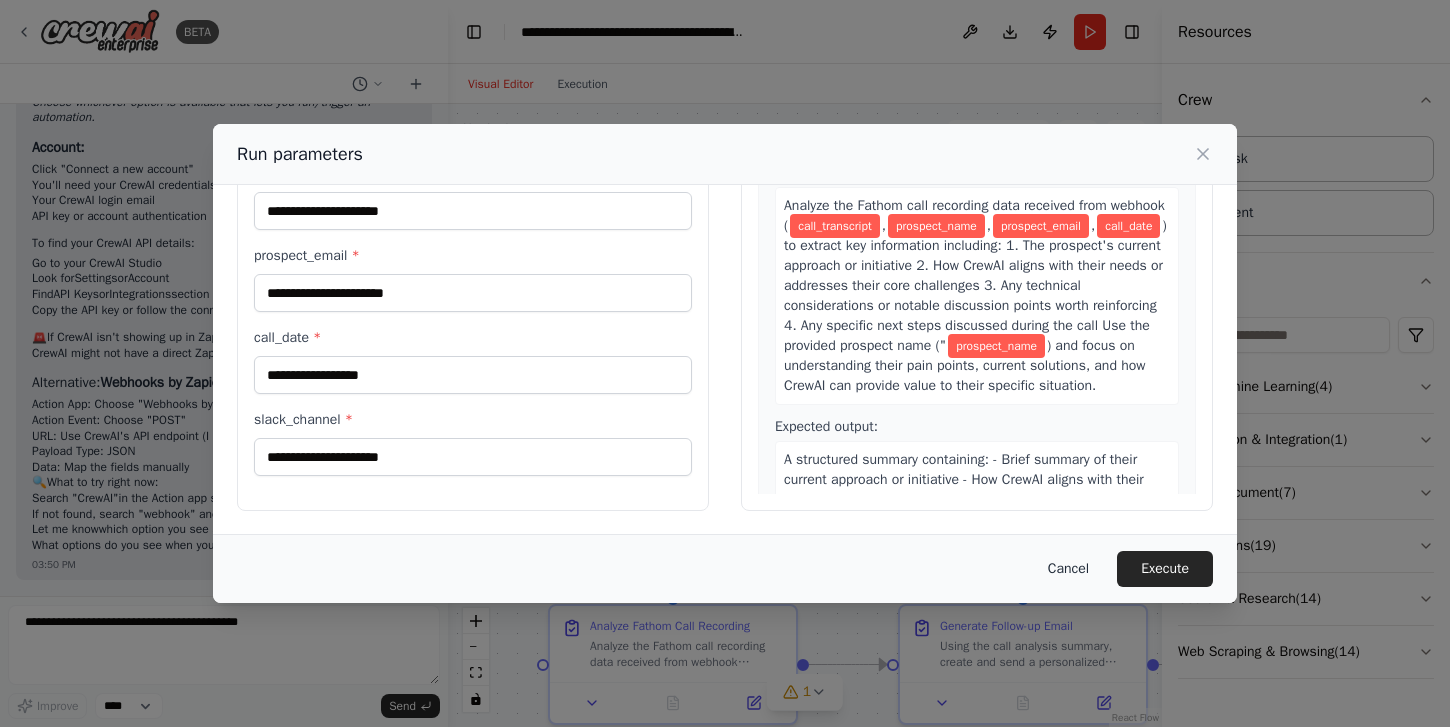 click on "Cancel" at bounding box center [1068, 569] 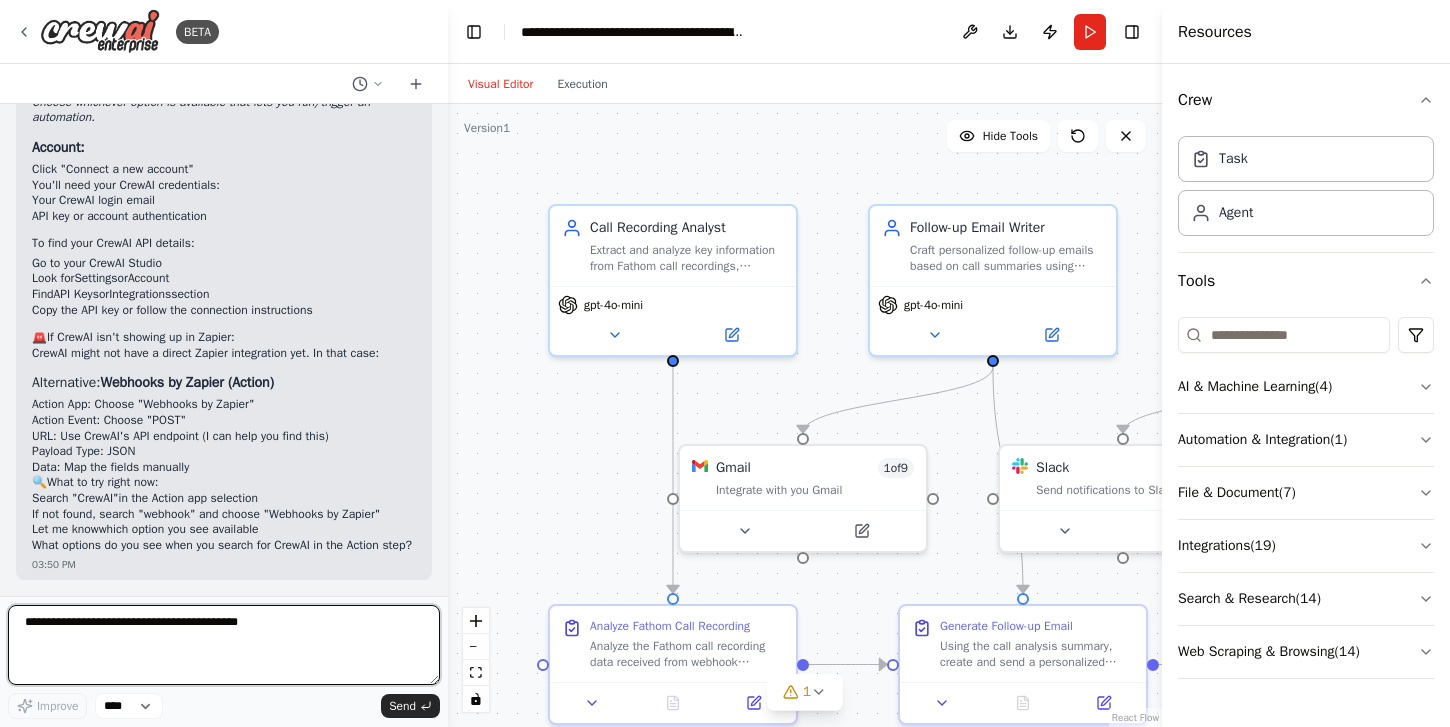click at bounding box center [224, 645] 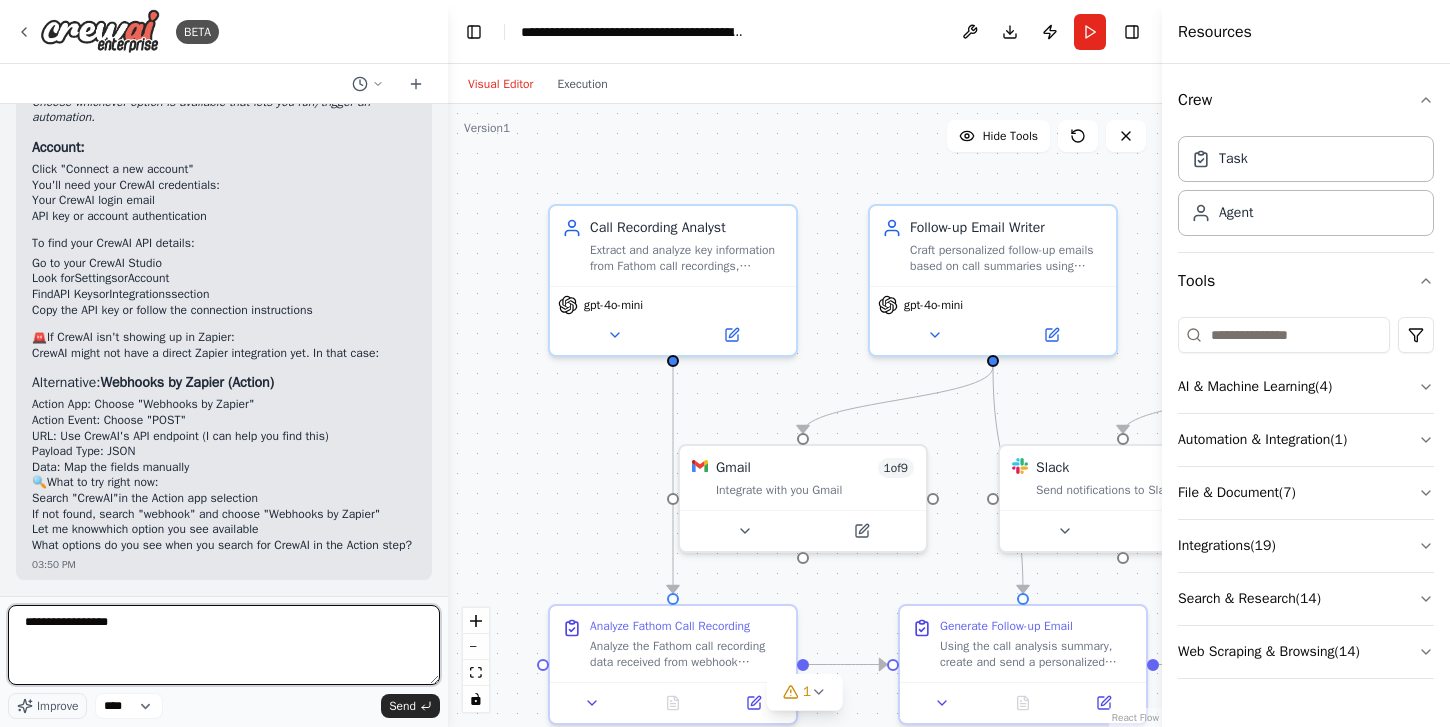 type on "**********" 